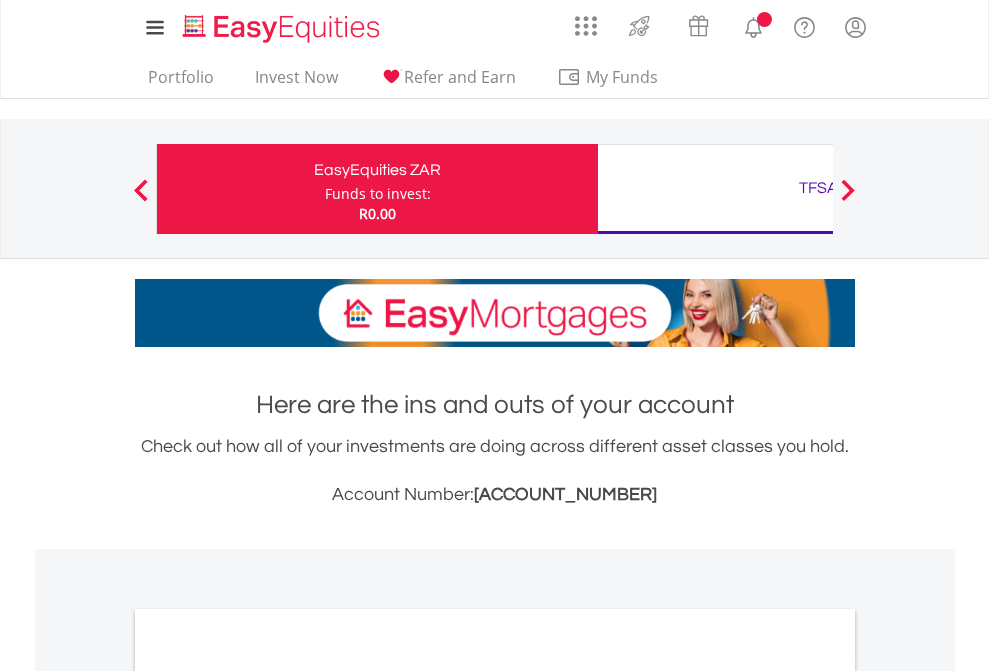 scroll, scrollTop: 0, scrollLeft: 0, axis: both 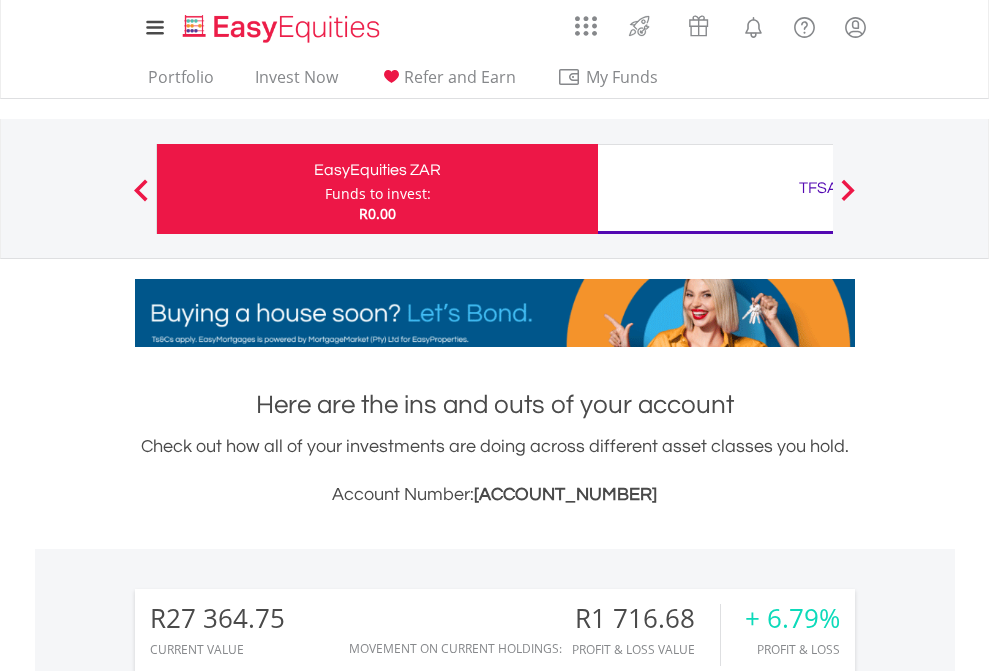 click on "Funds to invest:" at bounding box center [378, 194] 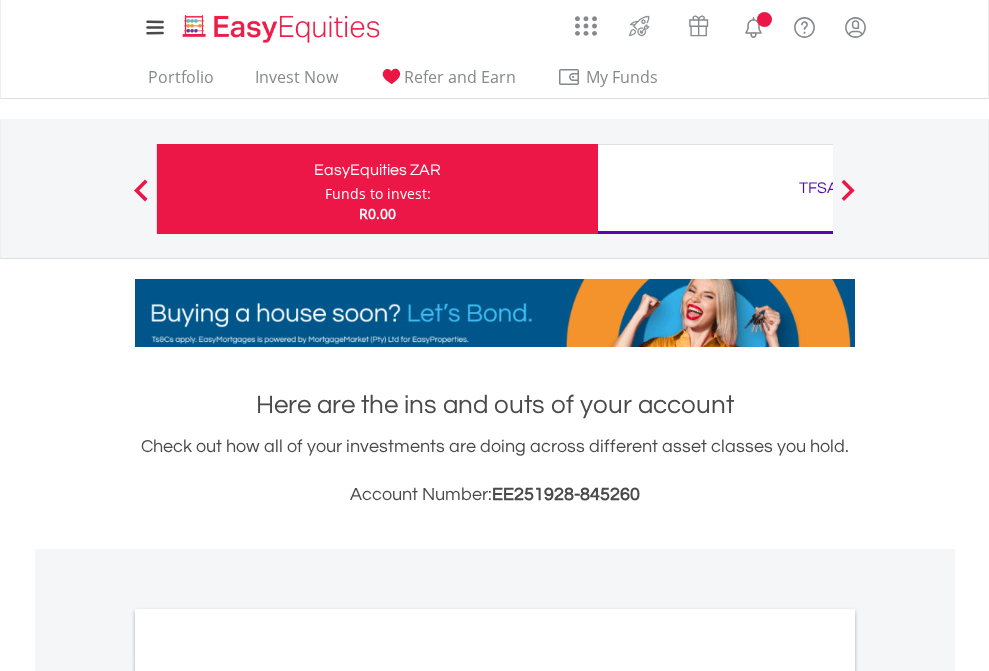 scroll, scrollTop: 0, scrollLeft: 0, axis: both 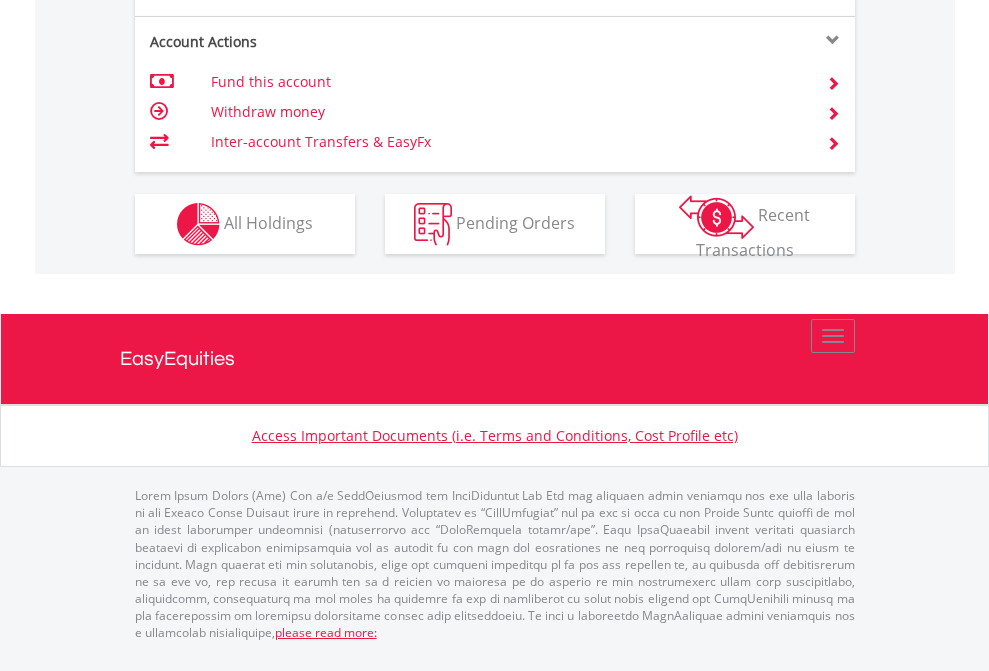click on "Investment types" at bounding box center (706, -337) 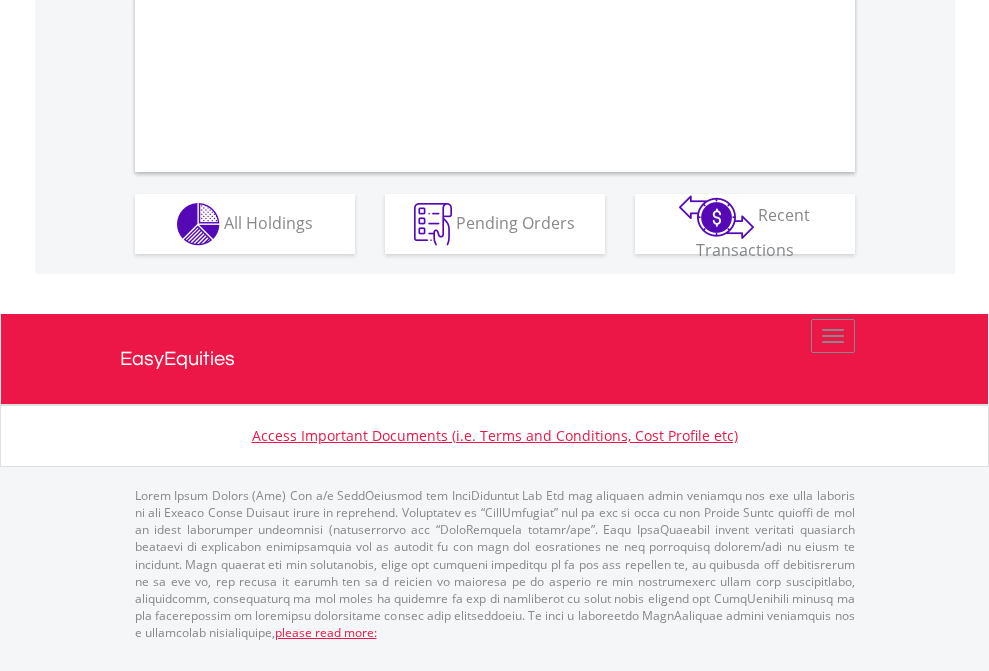 scroll, scrollTop: 1957, scrollLeft: 0, axis: vertical 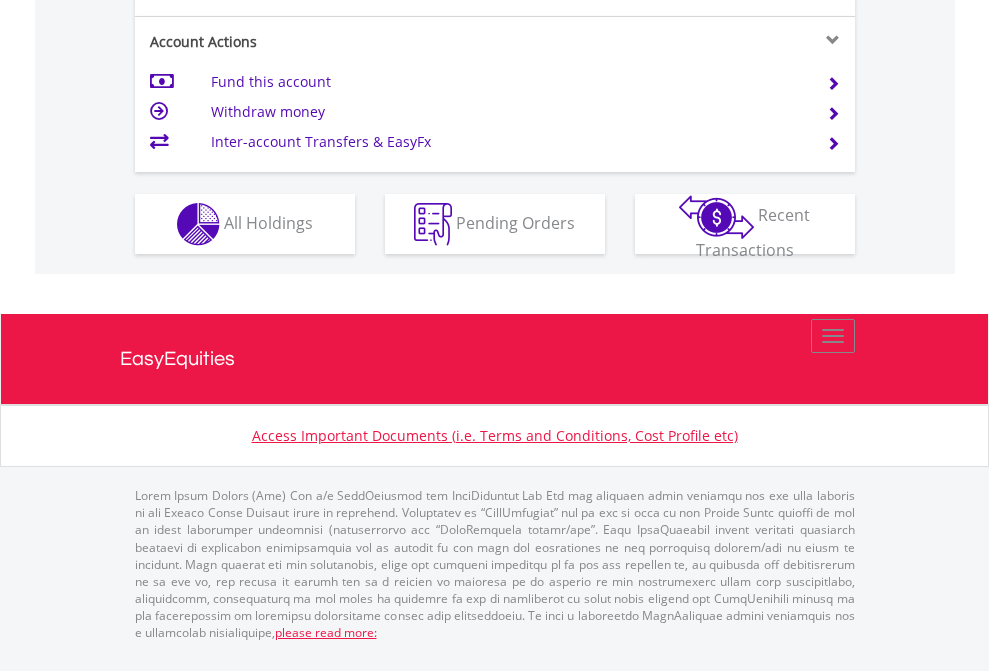 click on "Investment types" at bounding box center [706, -337] 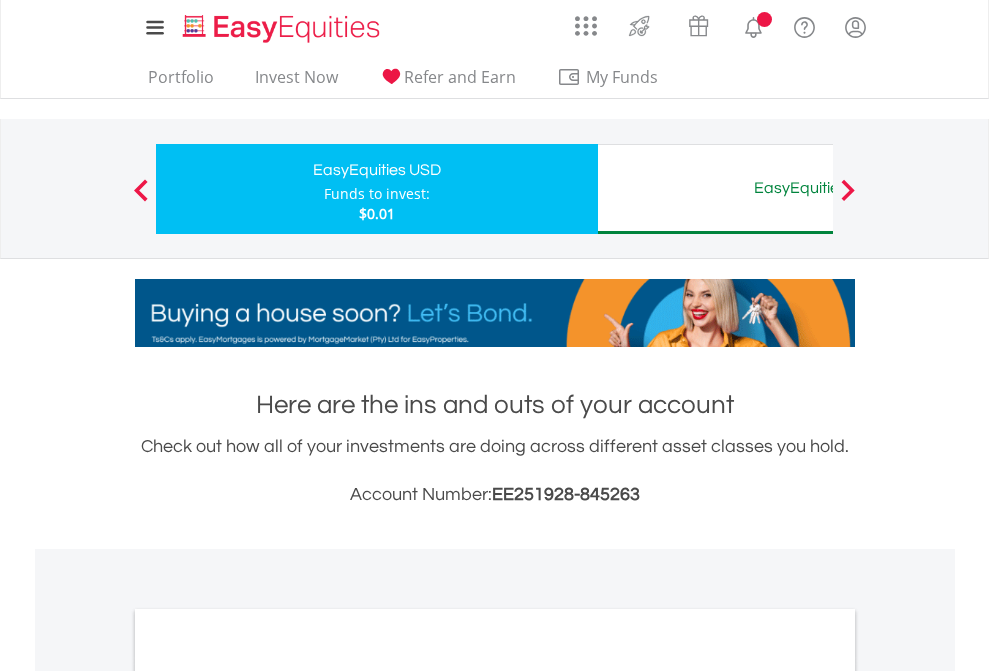 scroll, scrollTop: 0, scrollLeft: 0, axis: both 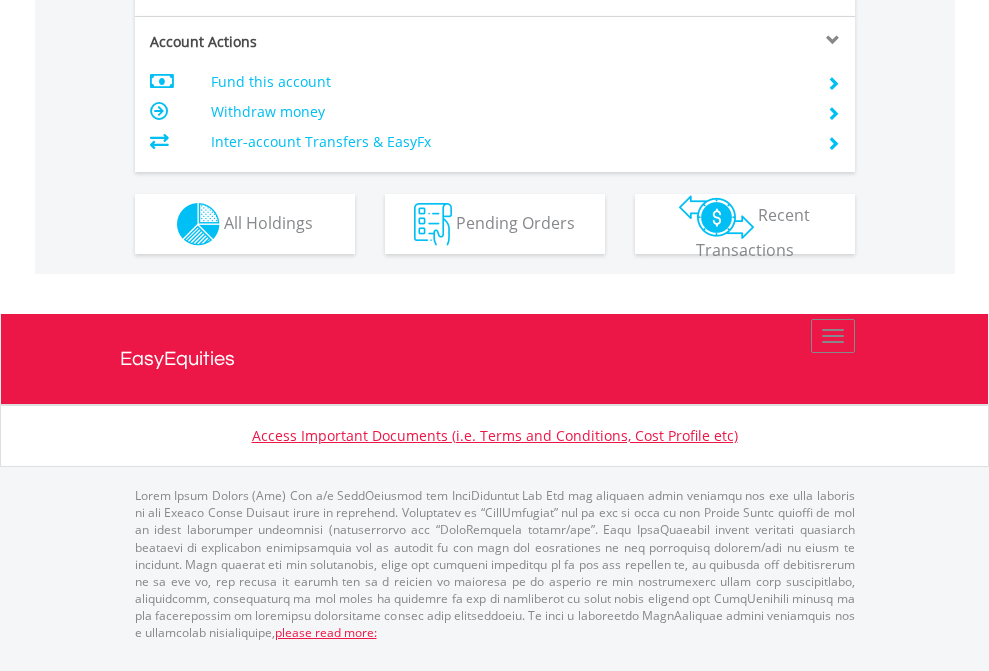 click on "Investment types" at bounding box center (706, -337) 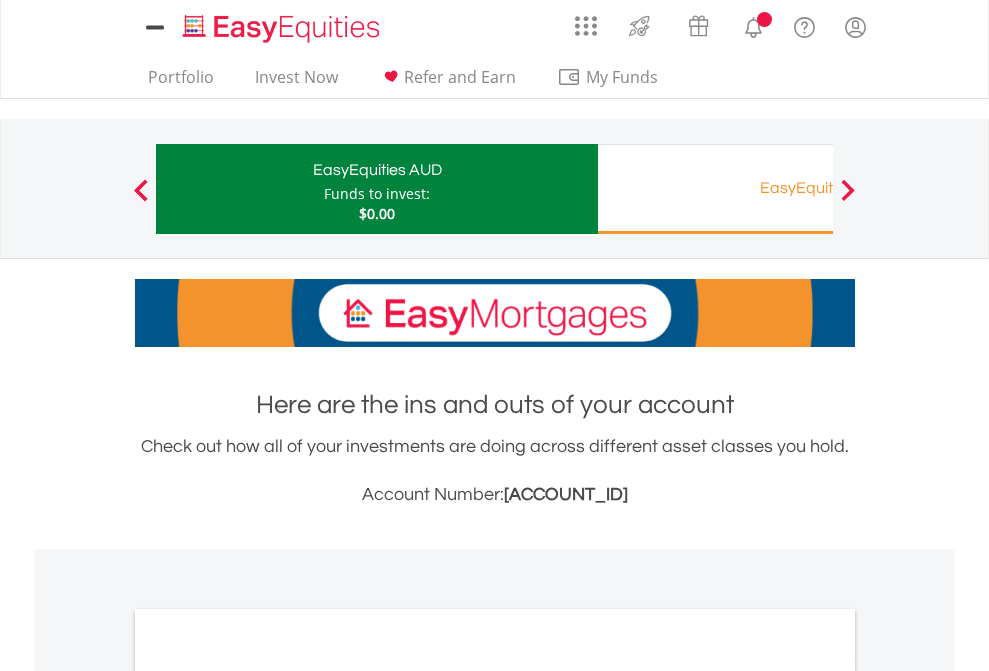 scroll, scrollTop: 0, scrollLeft: 0, axis: both 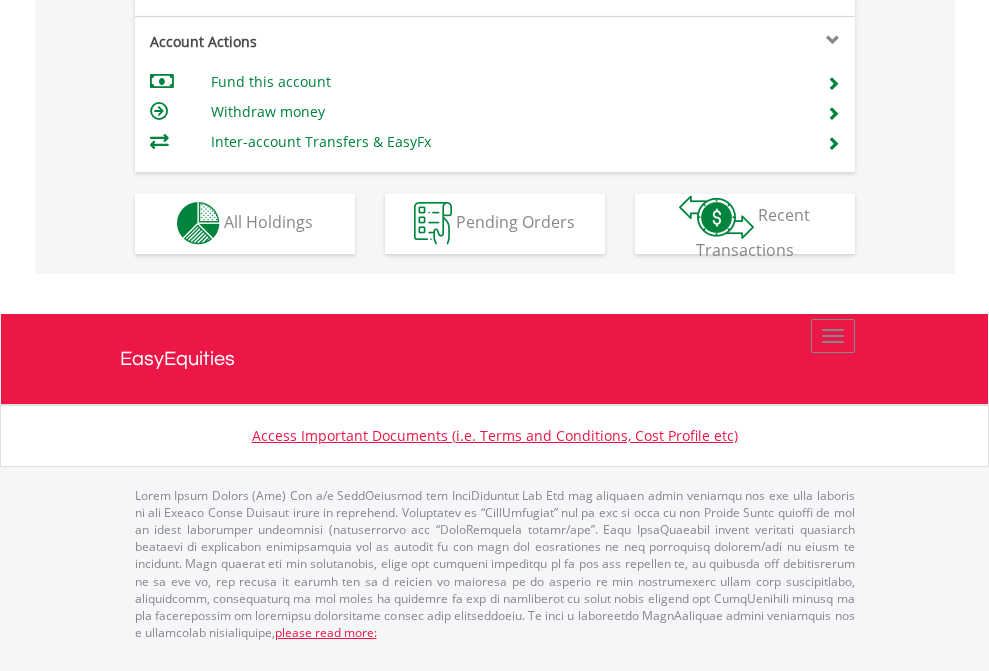 click on "Investment types" at bounding box center (706, -337) 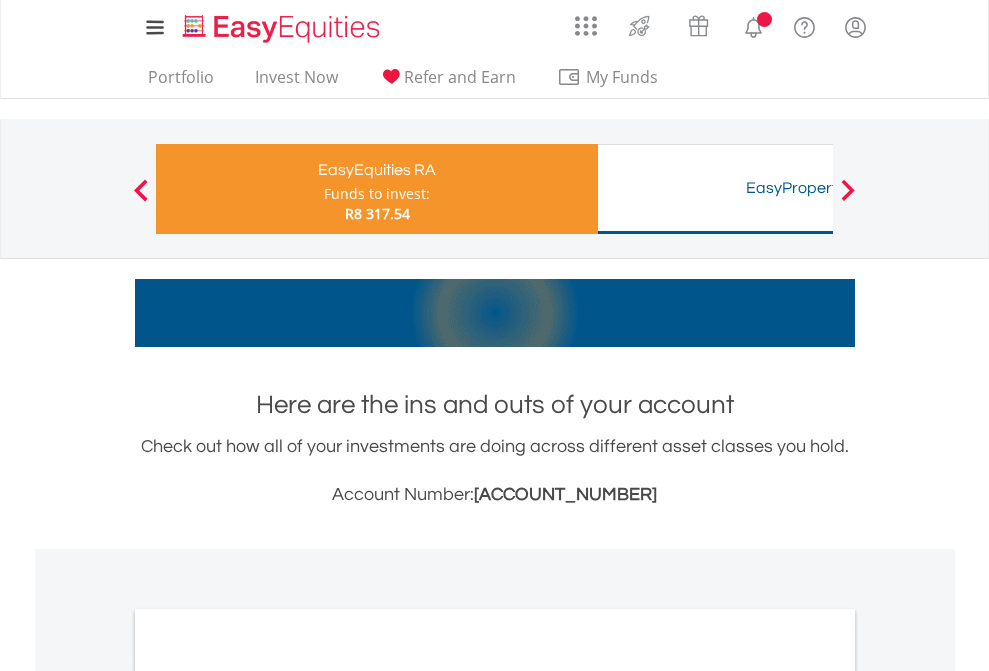 scroll, scrollTop: 0, scrollLeft: 0, axis: both 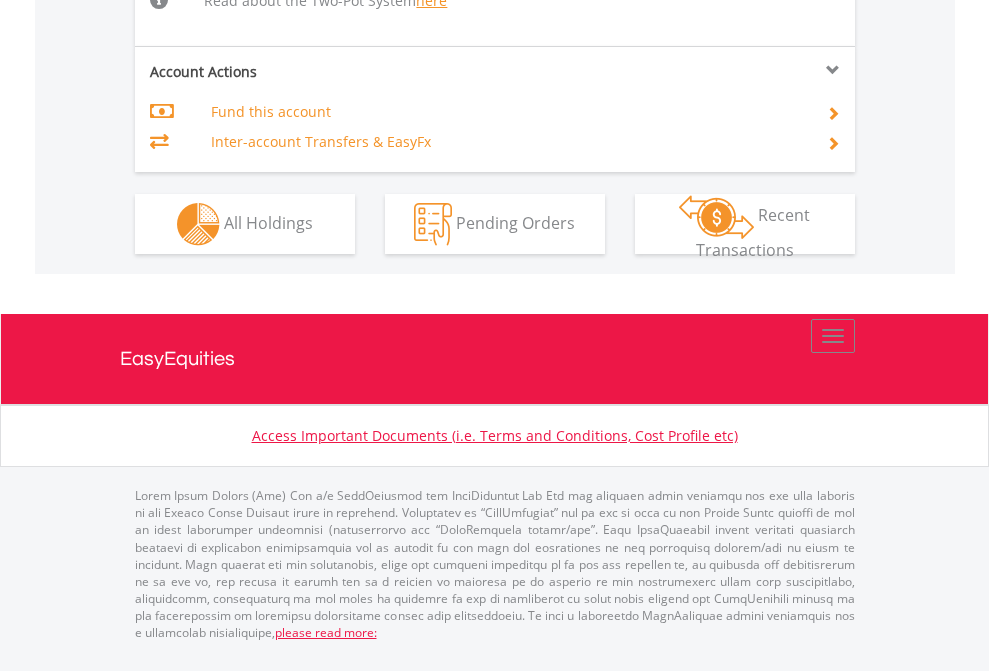 click on "Investment types" at bounding box center [706, -518] 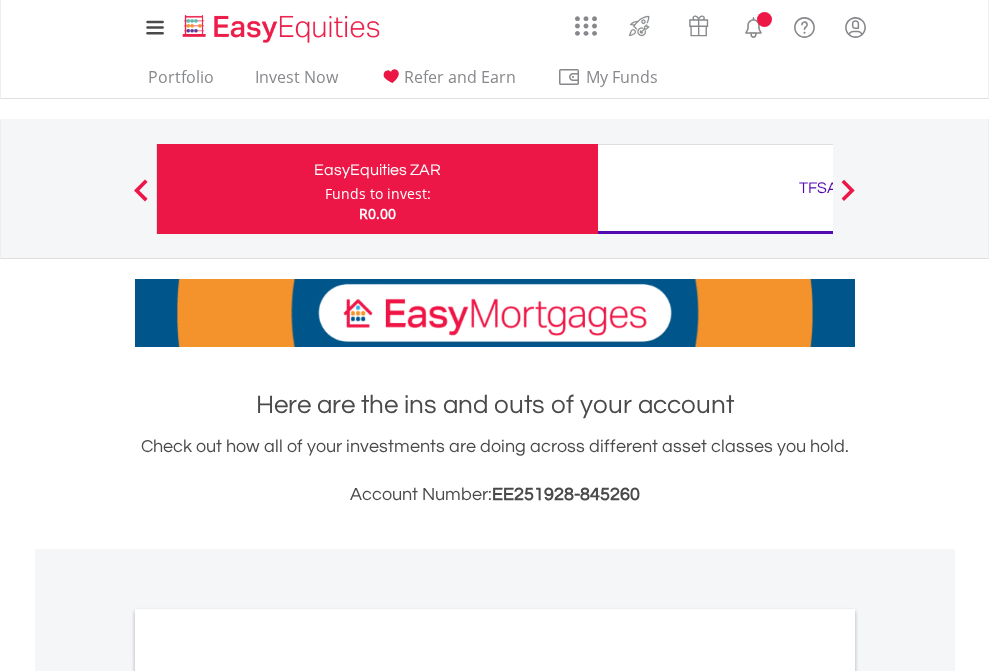 scroll, scrollTop: 0, scrollLeft: 0, axis: both 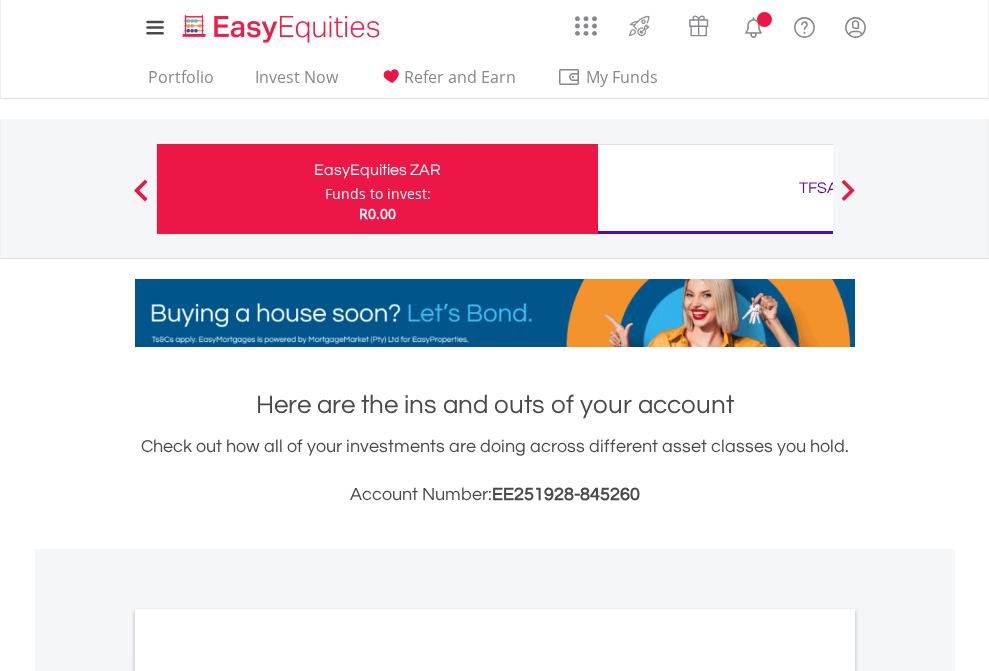 click on "All Holdings" at bounding box center [268, 1096] 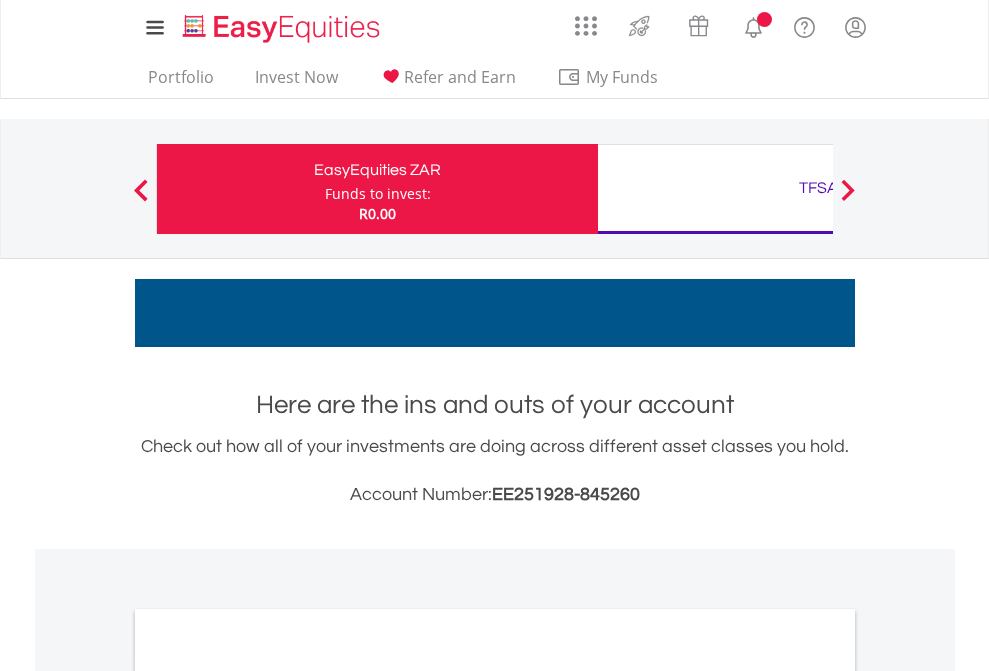 scroll, scrollTop: 1202, scrollLeft: 0, axis: vertical 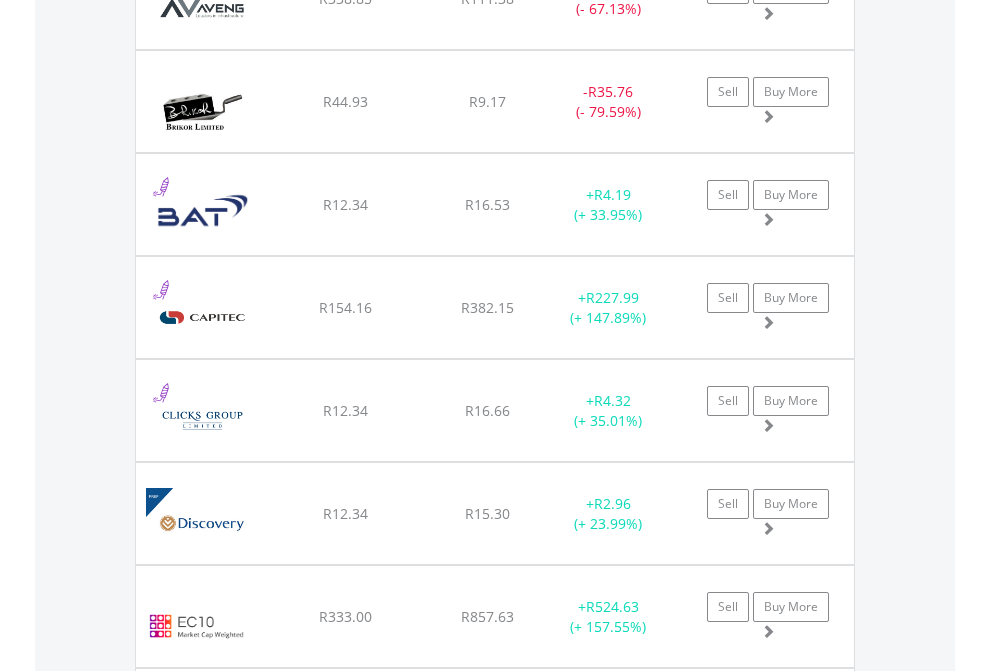 click on "TFSA" at bounding box center [818, -2156] 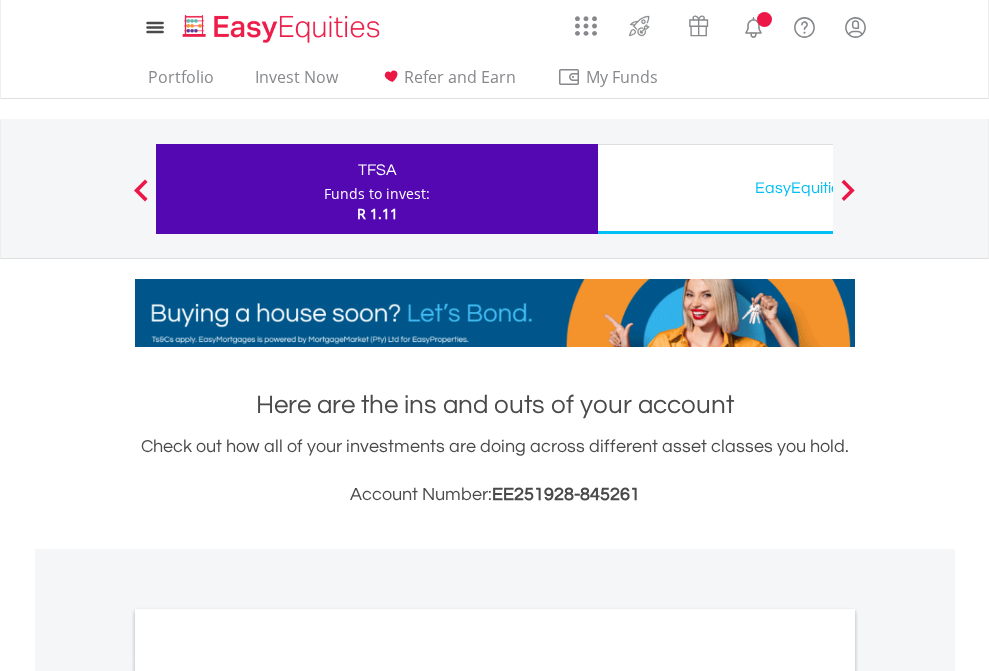scroll, scrollTop: 1202, scrollLeft: 0, axis: vertical 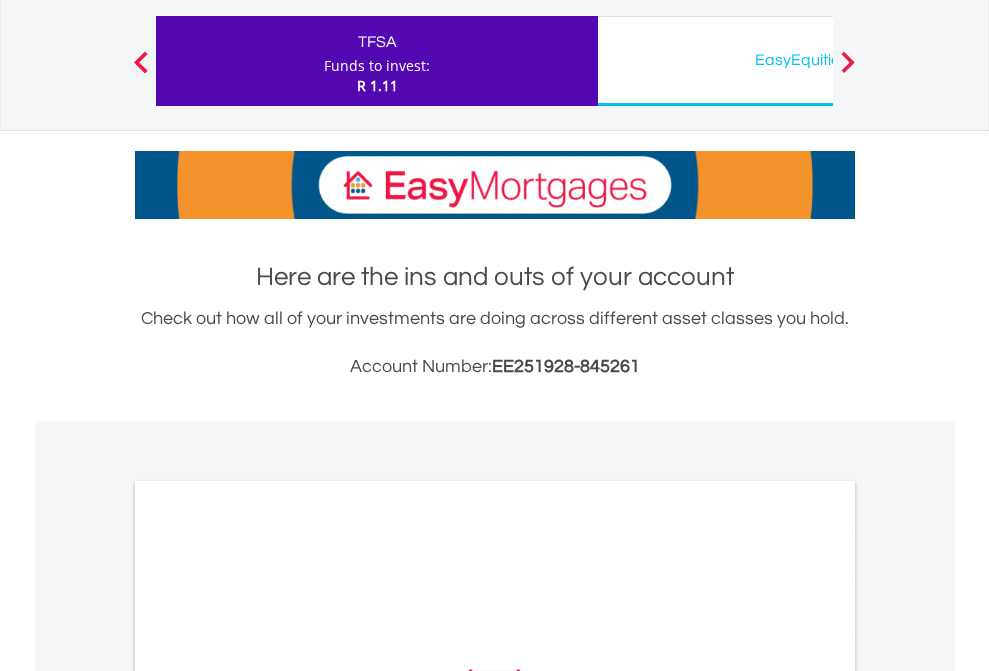 click on "All Holdings" at bounding box center [268, 968] 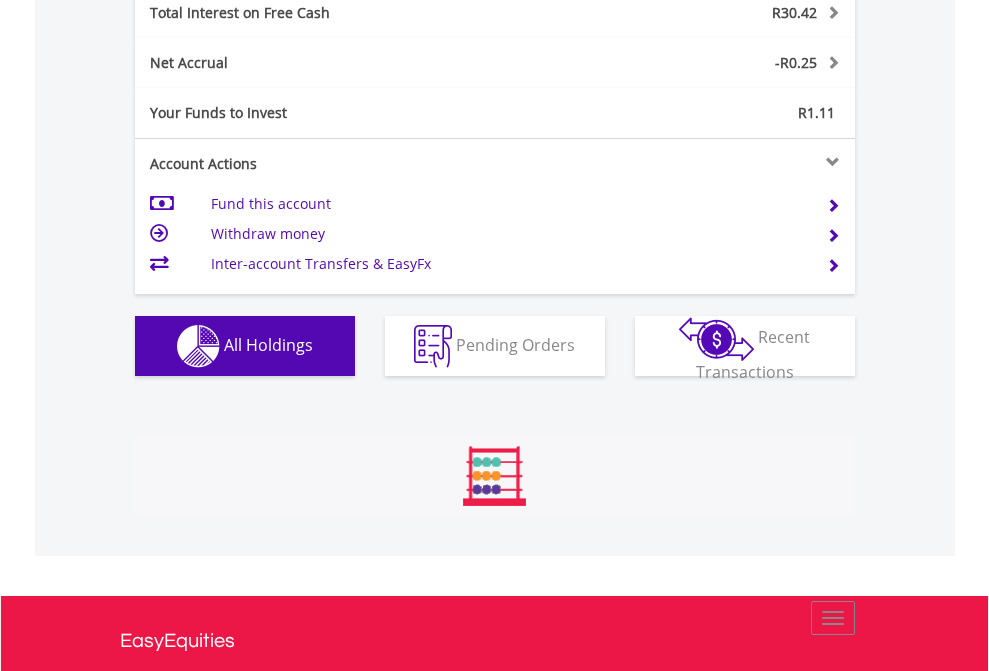 scroll, scrollTop: 999808, scrollLeft: 999687, axis: both 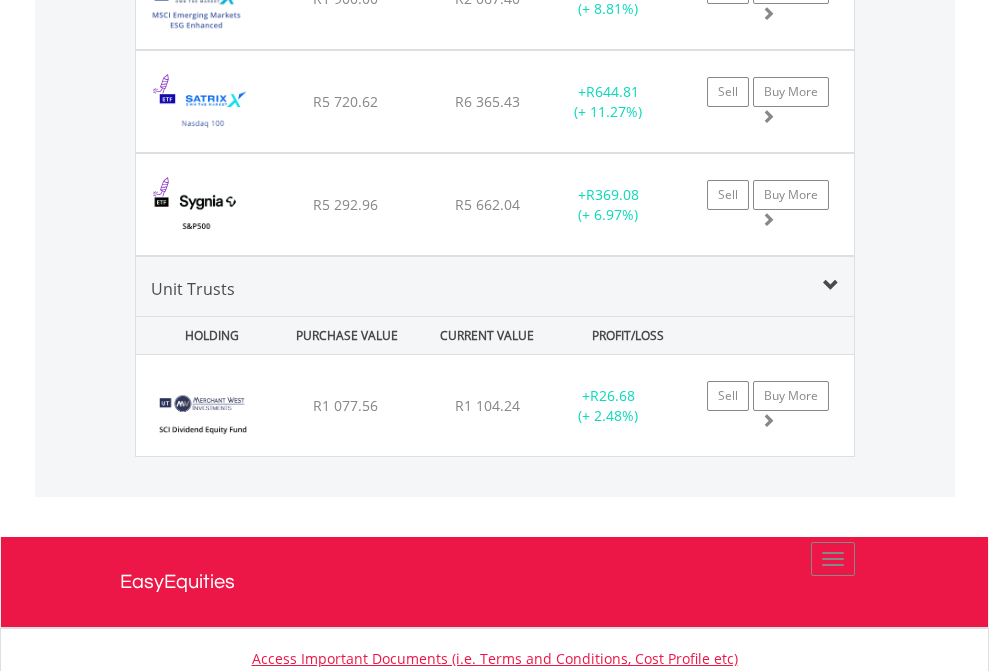 click on "EasyEquities USD" at bounding box center (818, -2116) 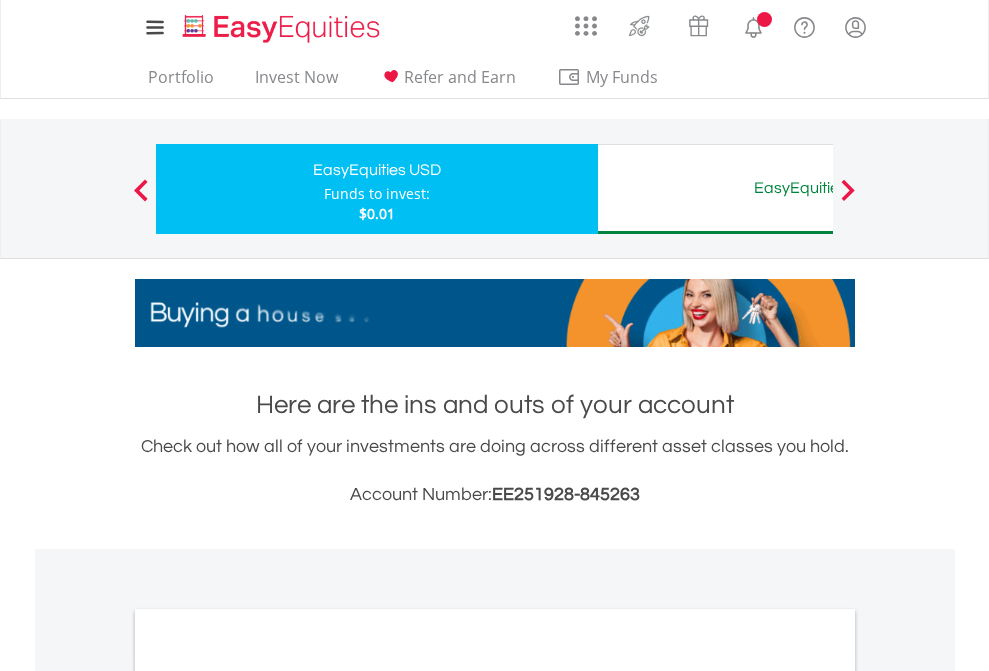 scroll, scrollTop: 0, scrollLeft: 0, axis: both 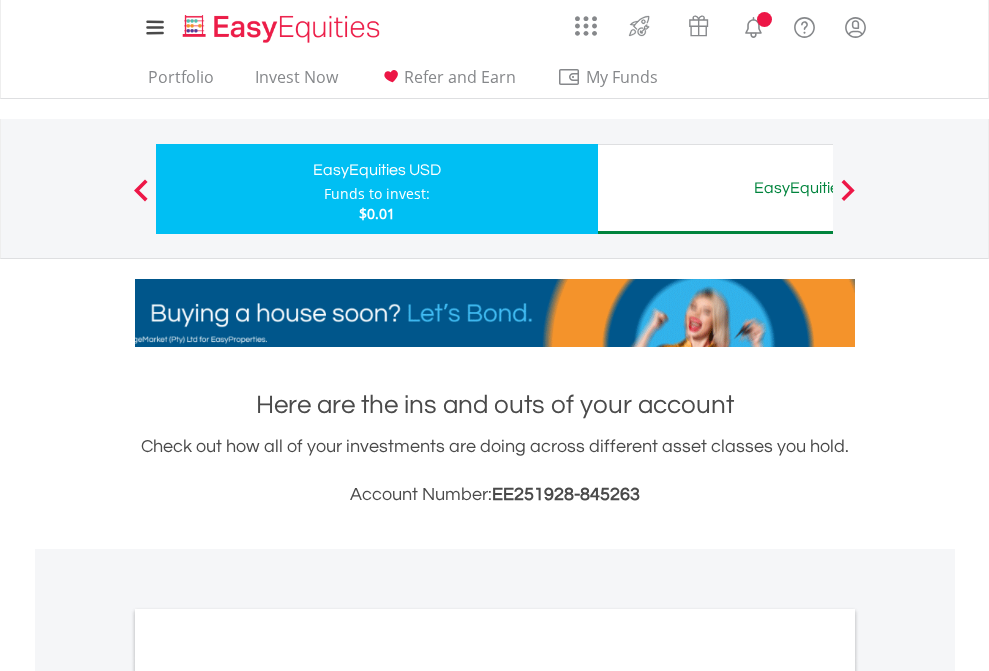 click on "All Holdings" at bounding box center (268, 1096) 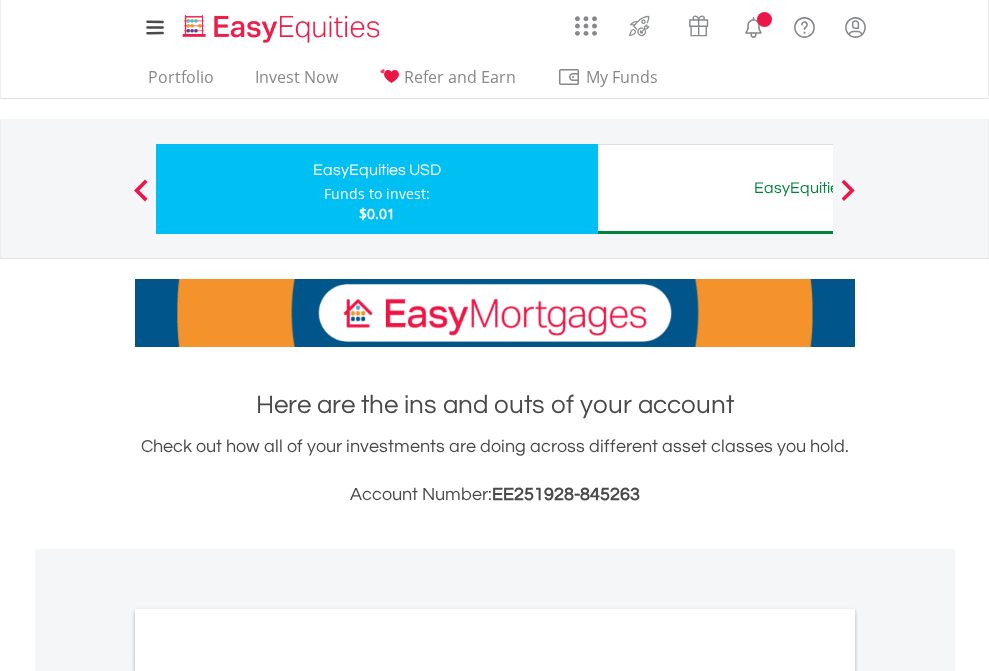 scroll, scrollTop: 1202, scrollLeft: 0, axis: vertical 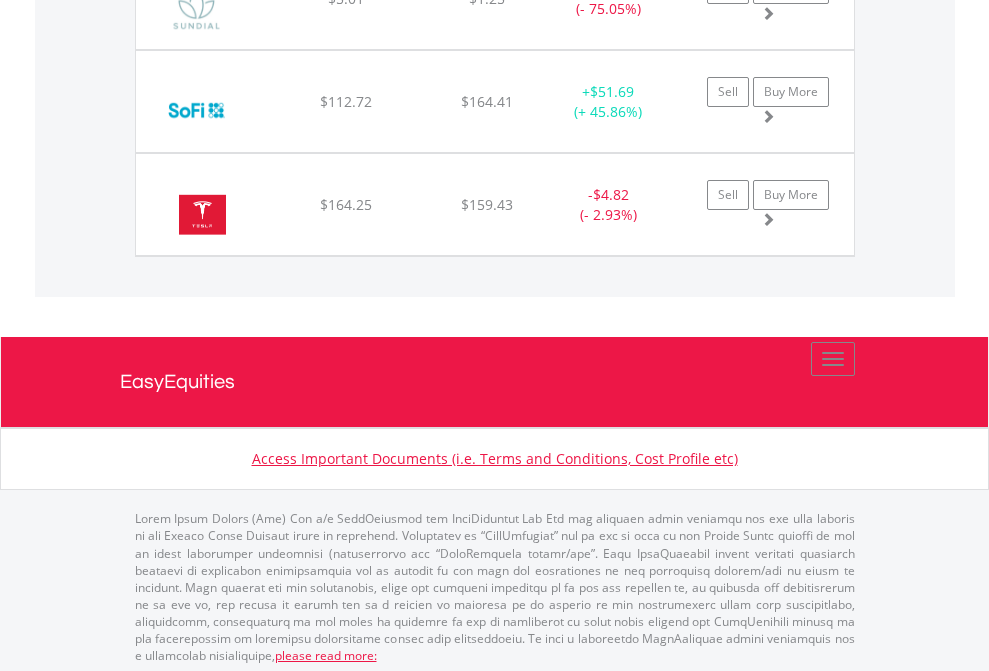 click on "EasyEquities AUD" at bounding box center [818, -2036] 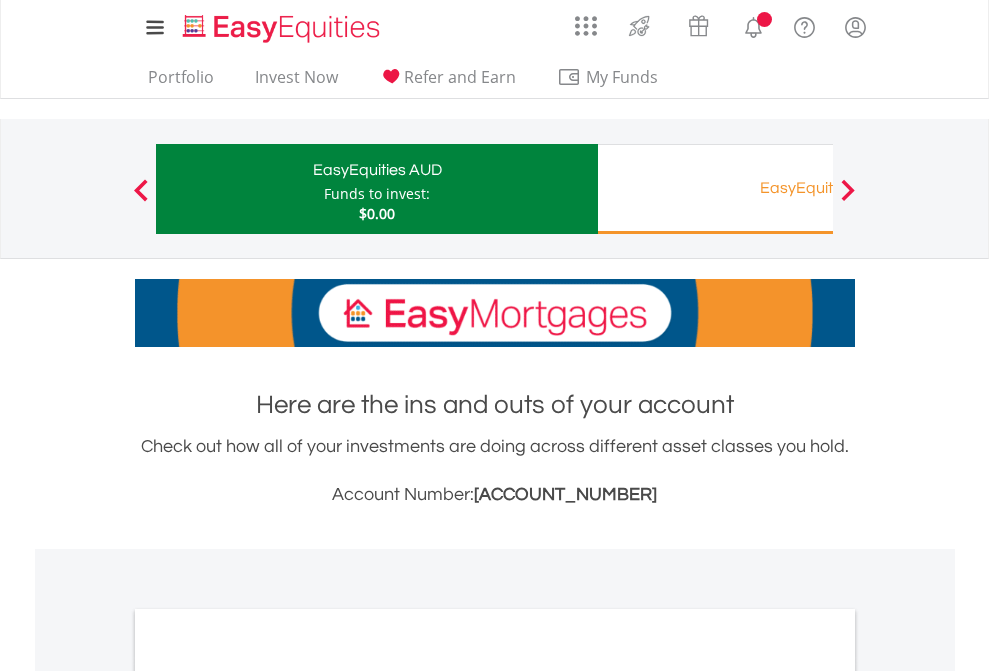 scroll, scrollTop: 1202, scrollLeft: 0, axis: vertical 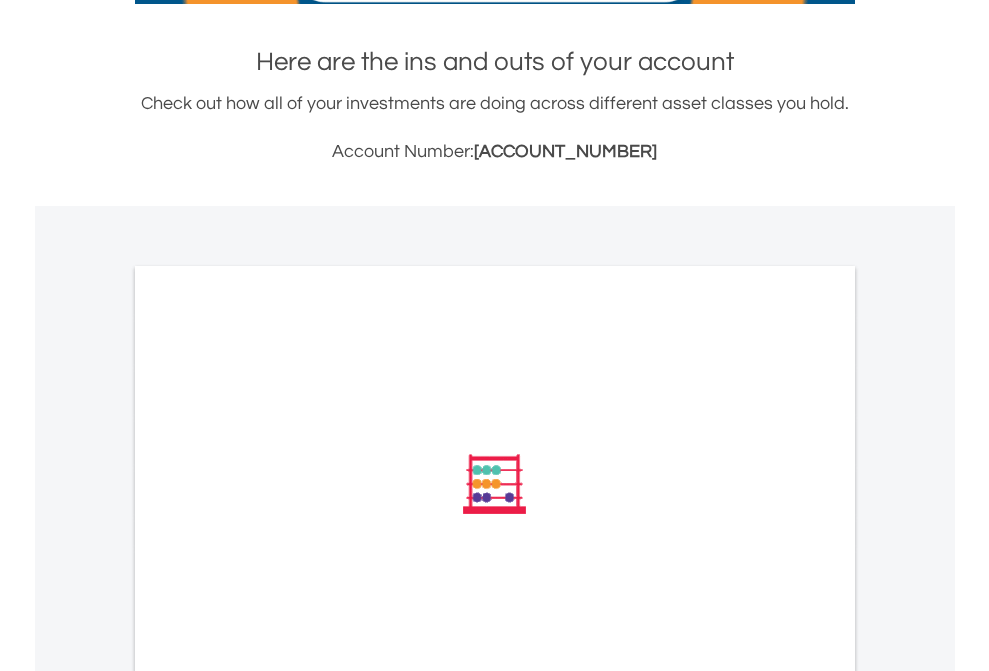 click on "All Holdings" at bounding box center (268, 753) 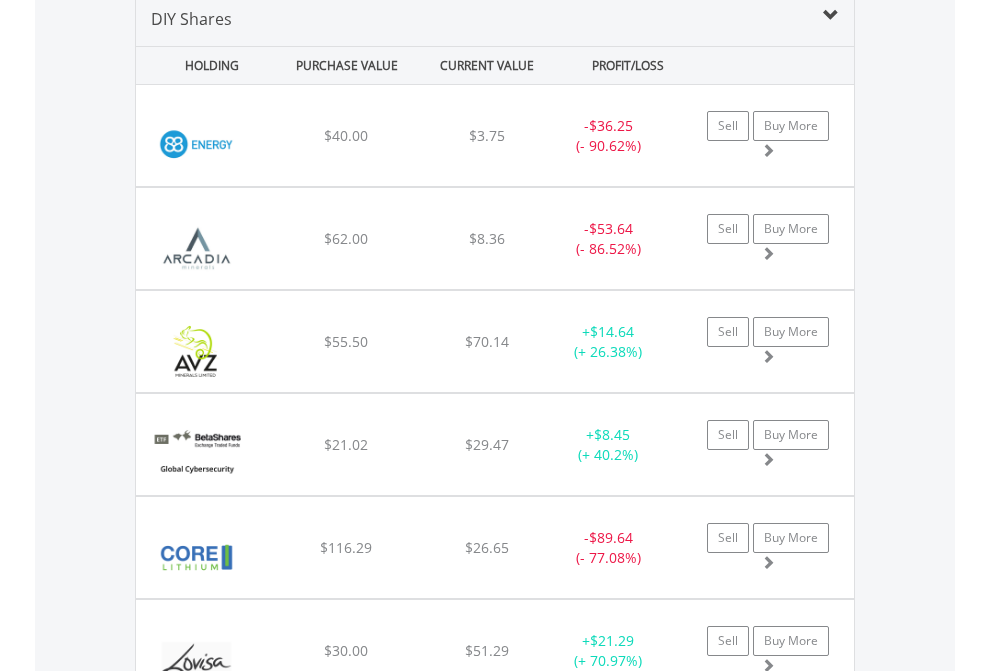scroll, scrollTop: 1933, scrollLeft: 0, axis: vertical 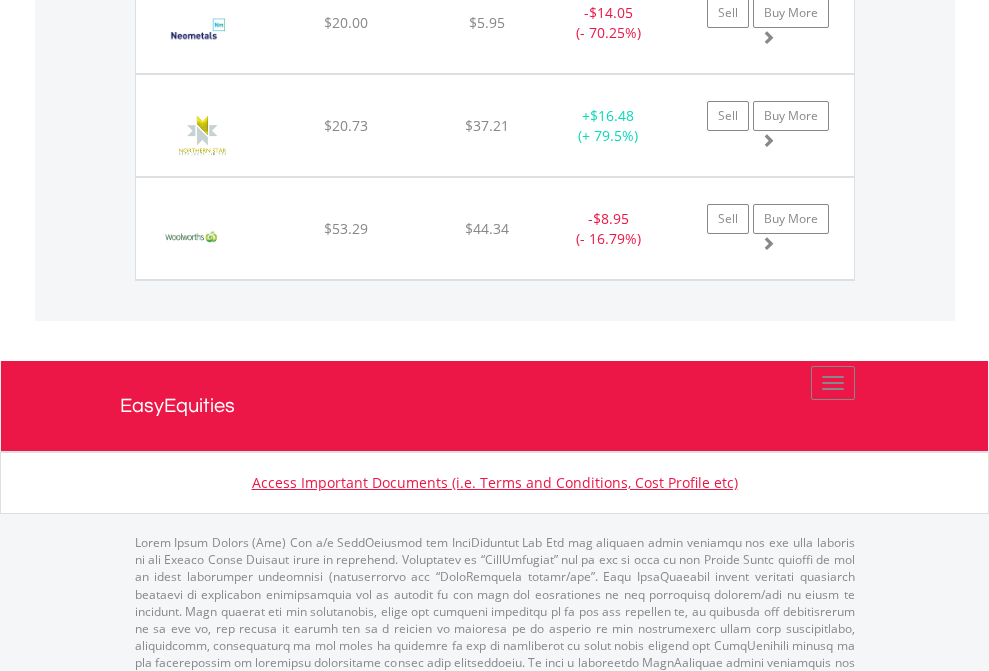 click on "EasyEquities RA" at bounding box center [818, -1745] 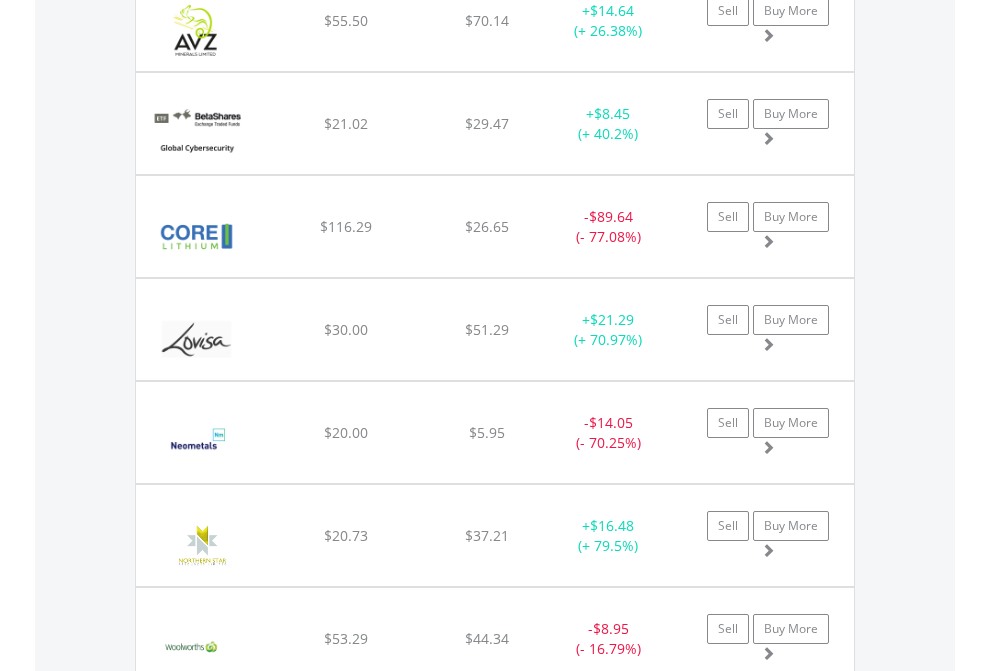 scroll, scrollTop: 144, scrollLeft: 0, axis: vertical 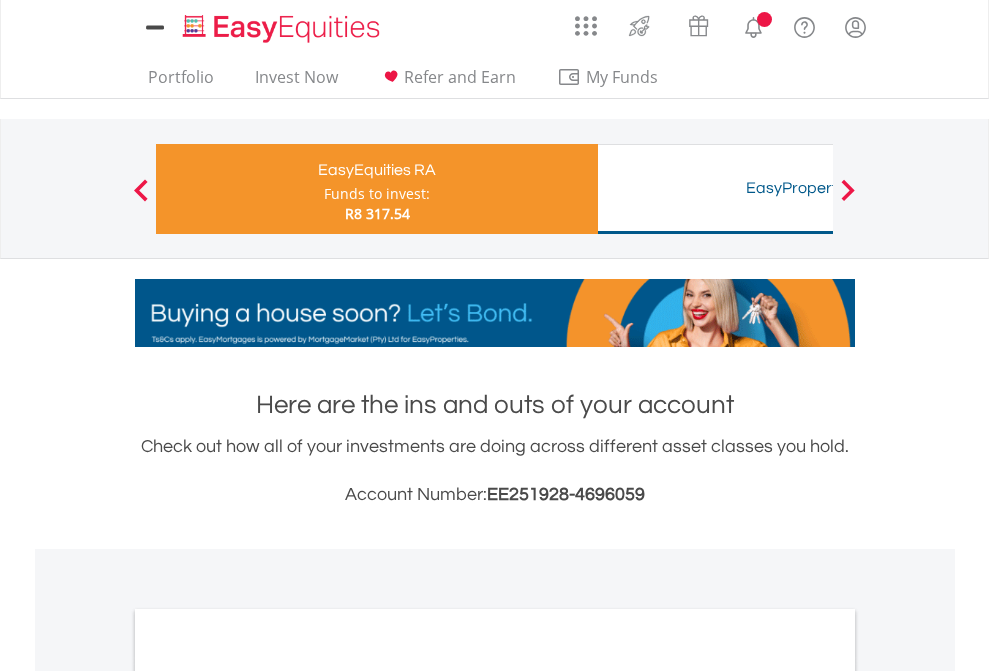 click on "All Holdings" at bounding box center [268, 1066] 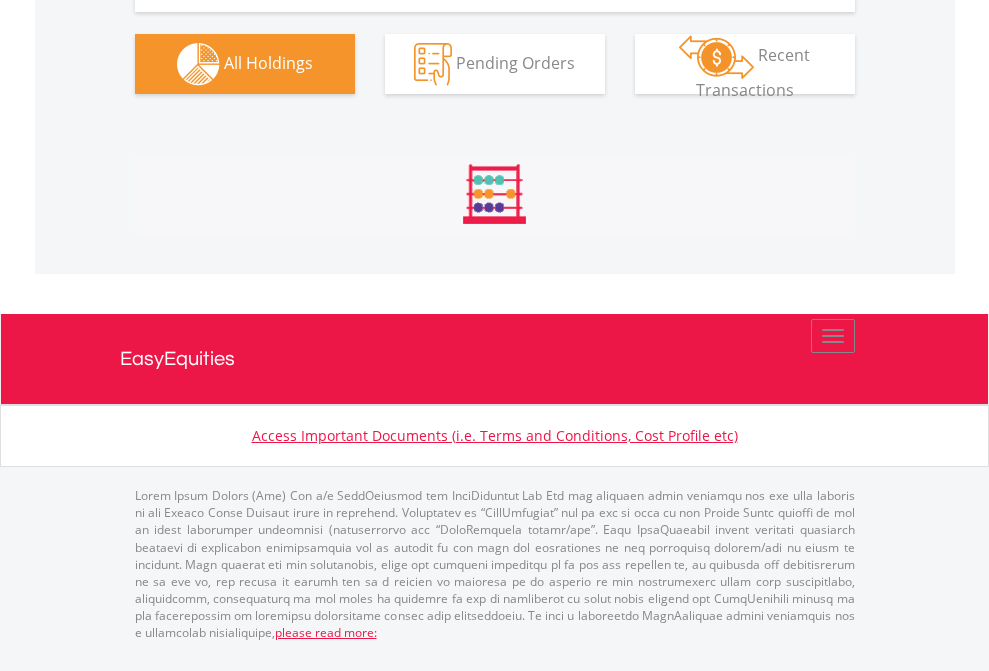 scroll, scrollTop: 999808, scrollLeft: 999687, axis: both 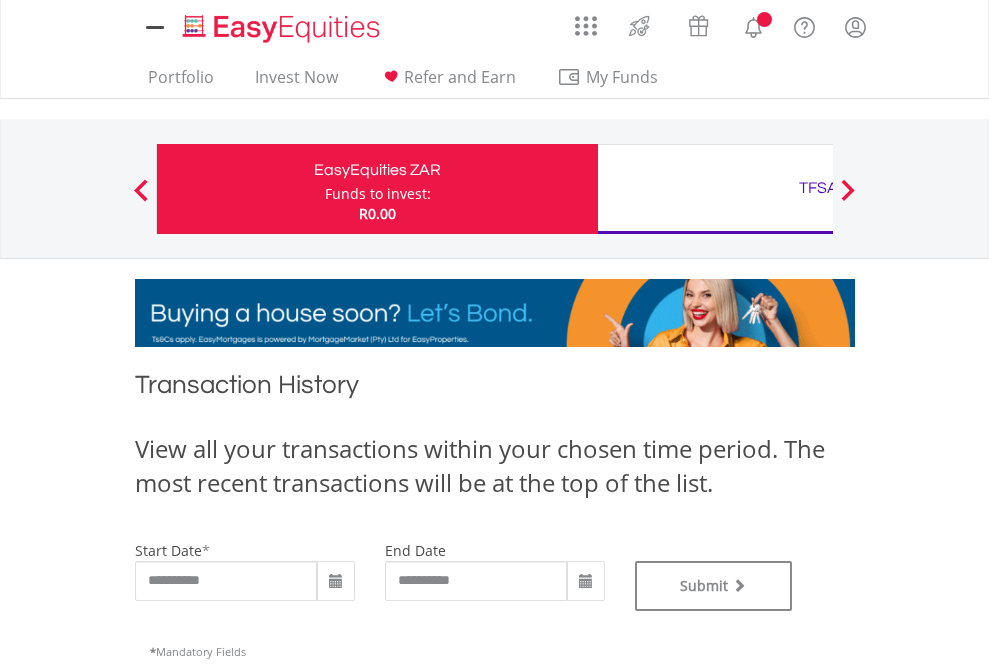 type on "**********" 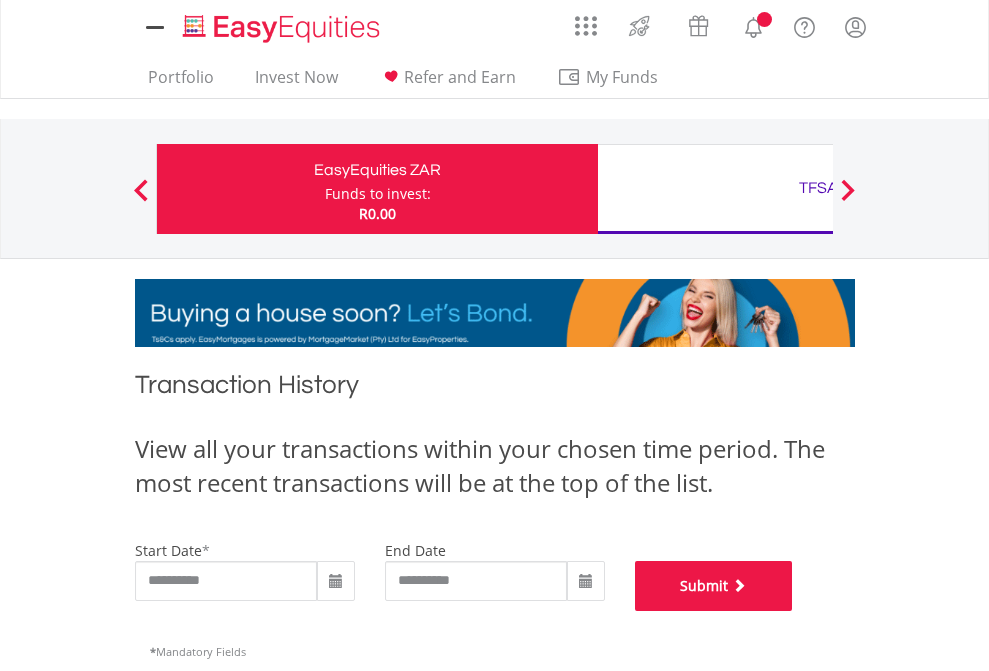 click on "Submit" at bounding box center [714, 586] 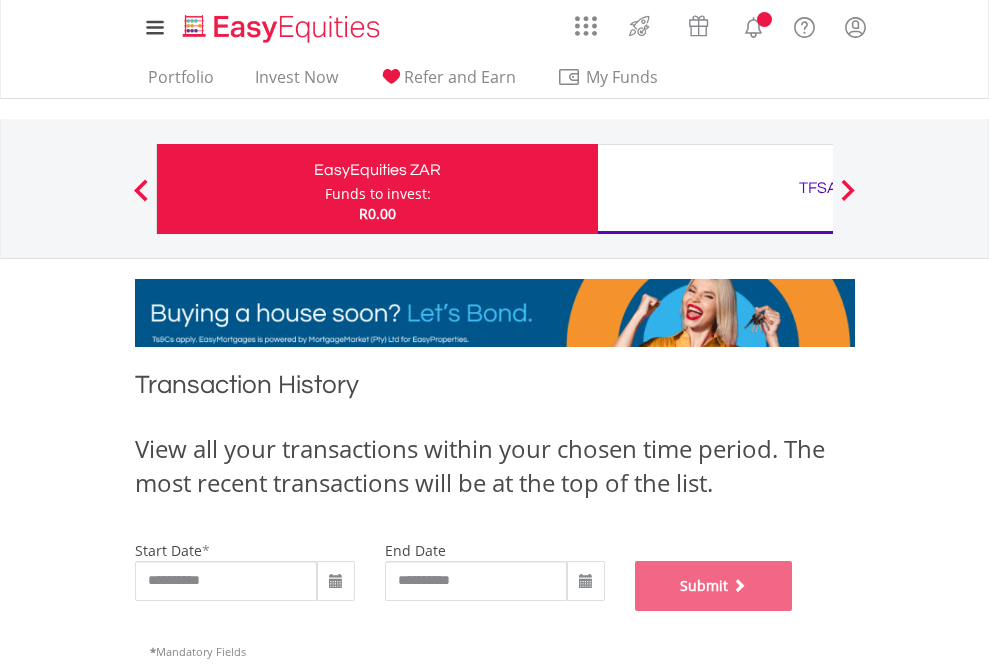 scroll, scrollTop: 811, scrollLeft: 0, axis: vertical 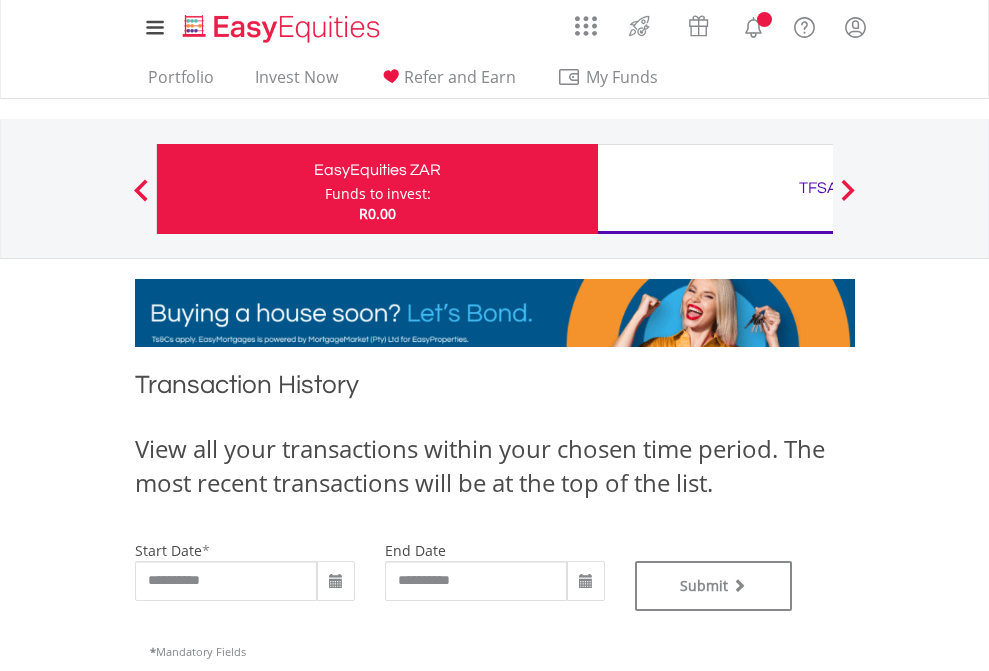 click on "TFSA" at bounding box center (818, 188) 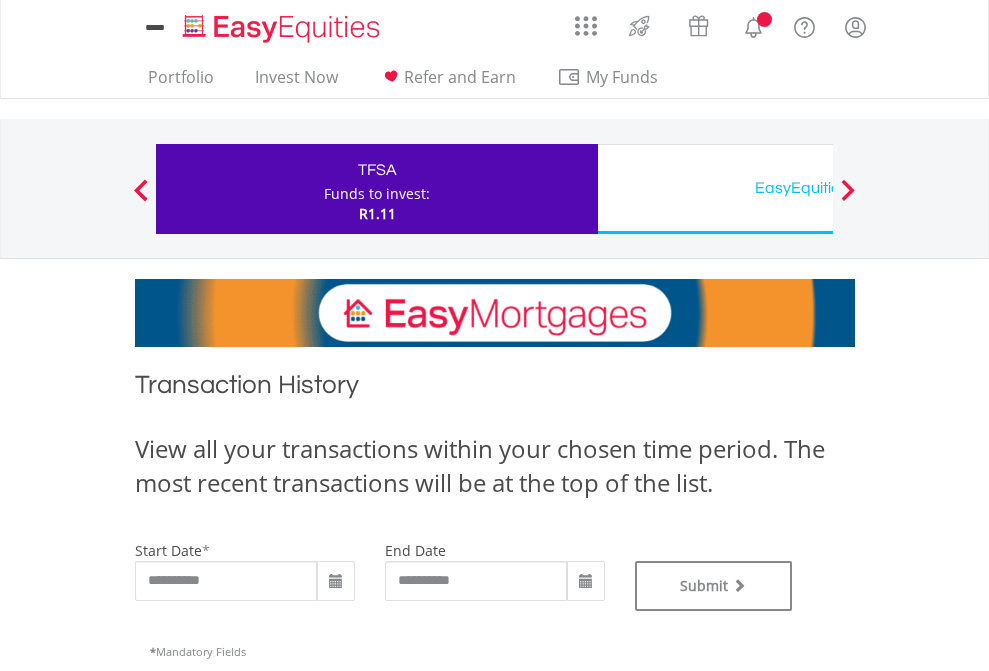 scroll, scrollTop: 0, scrollLeft: 0, axis: both 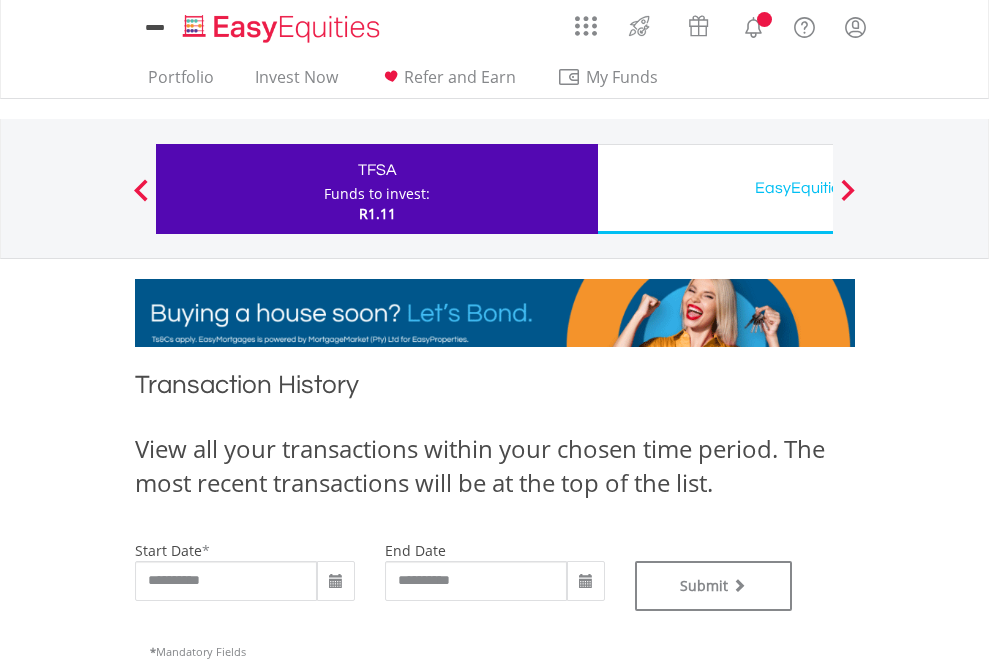 type on "**********" 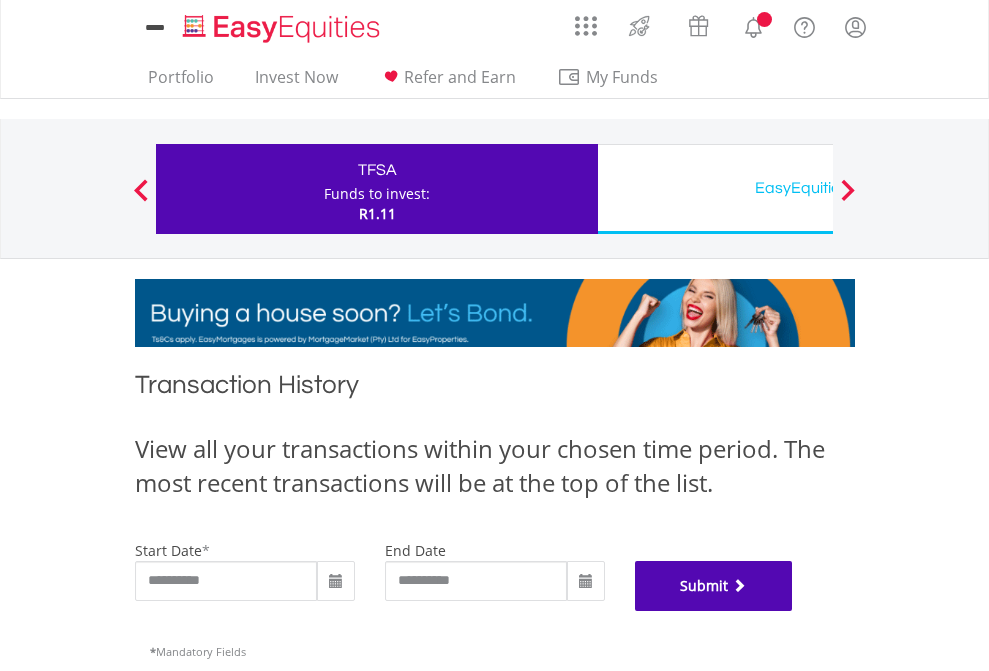 click on "Submit" at bounding box center (714, 586) 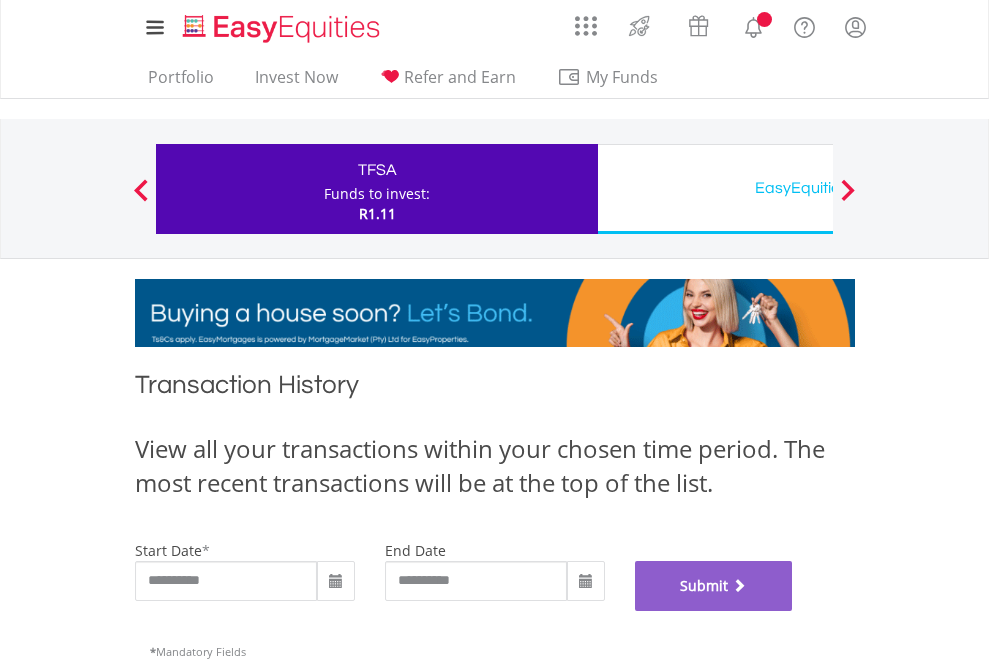scroll, scrollTop: 811, scrollLeft: 0, axis: vertical 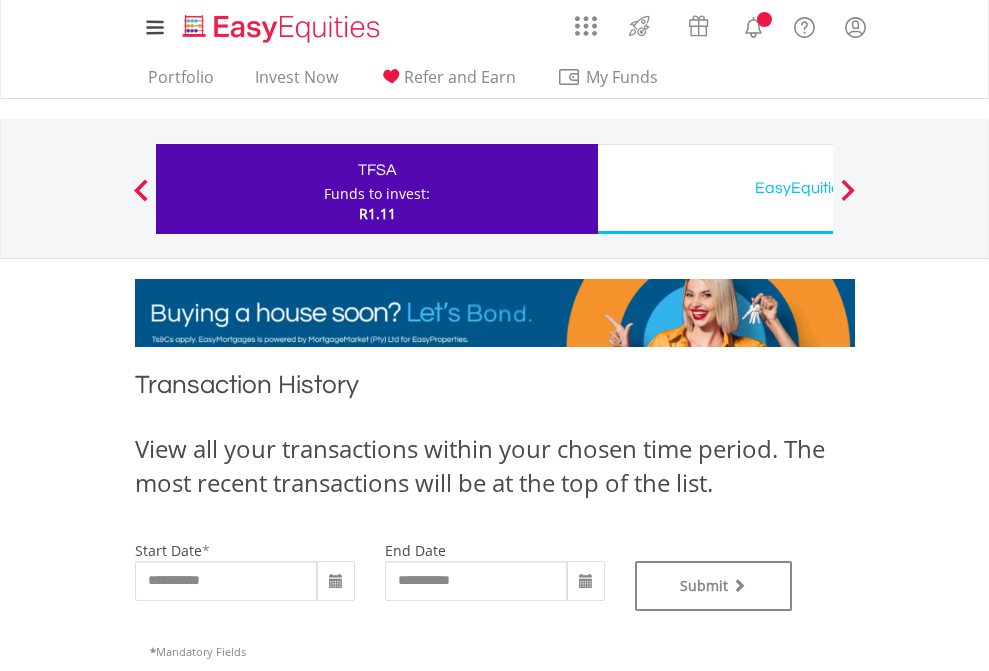 click on "EasyEquities USD" at bounding box center (818, 188) 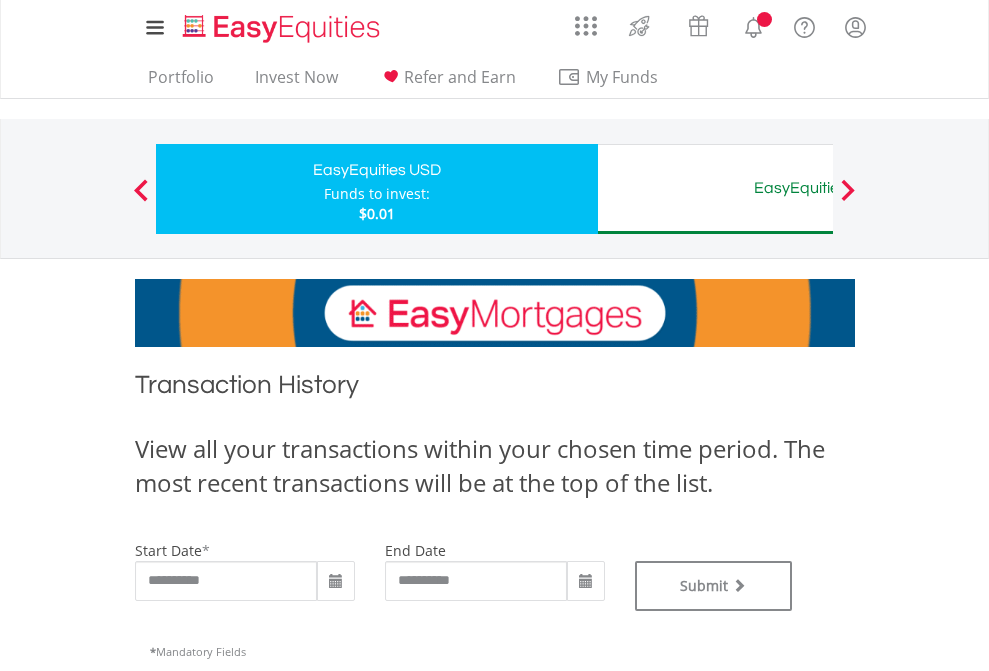 type on "**********" 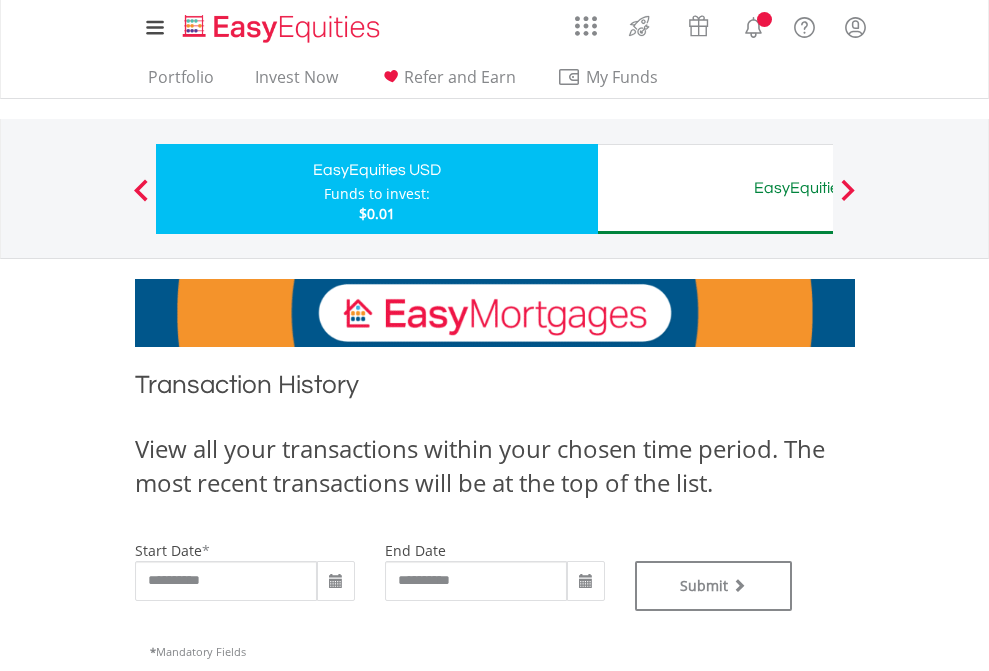 scroll, scrollTop: 0, scrollLeft: 0, axis: both 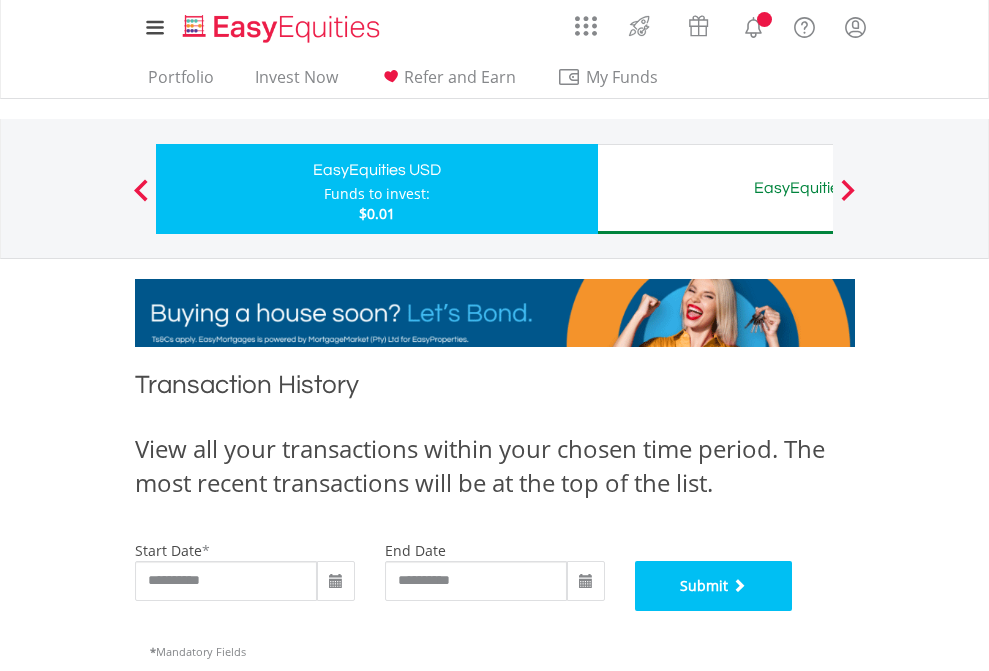 click on "Submit" at bounding box center (714, 586) 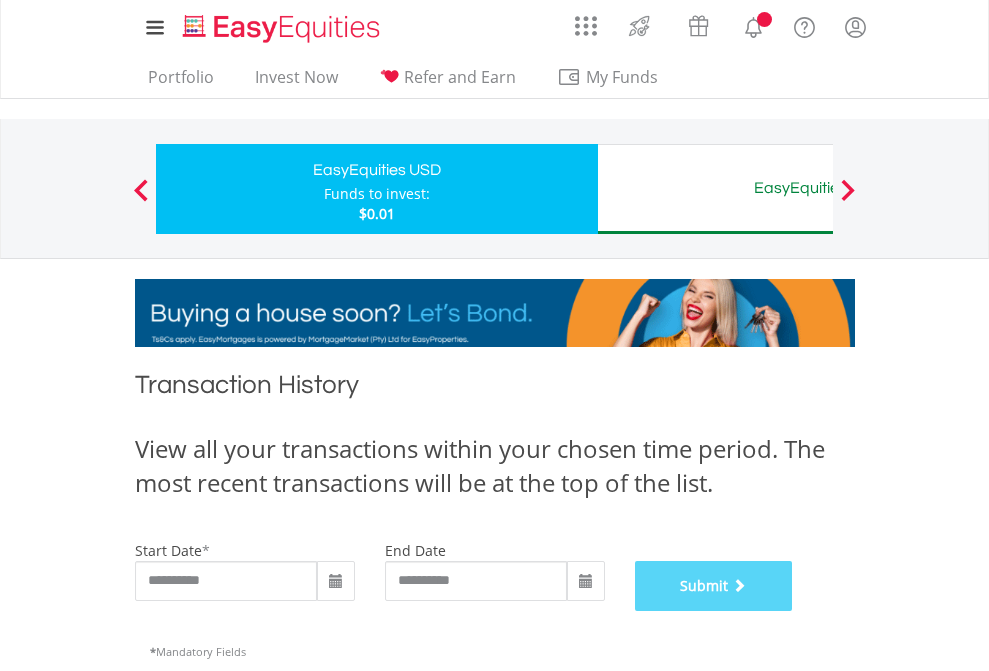 scroll, scrollTop: 811, scrollLeft: 0, axis: vertical 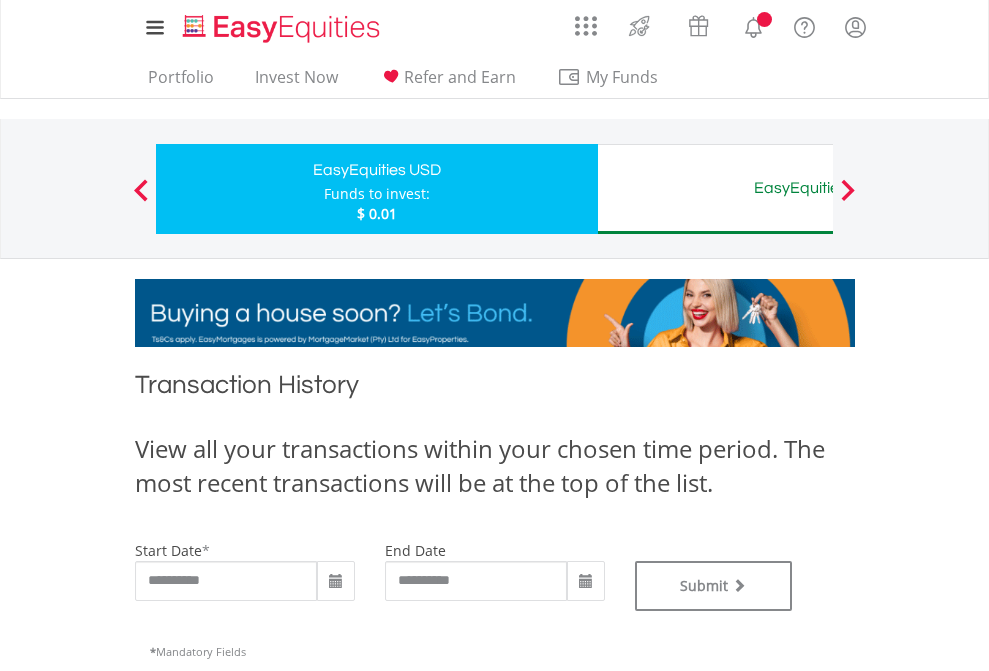 click on "EasyEquities AUD" at bounding box center (818, 188) 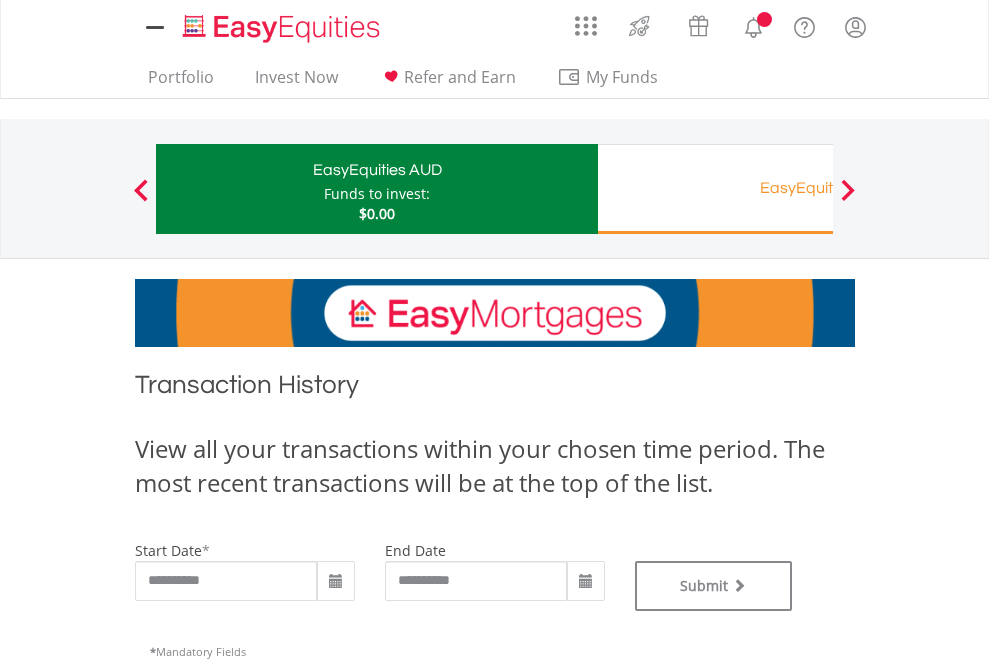 scroll, scrollTop: 0, scrollLeft: 0, axis: both 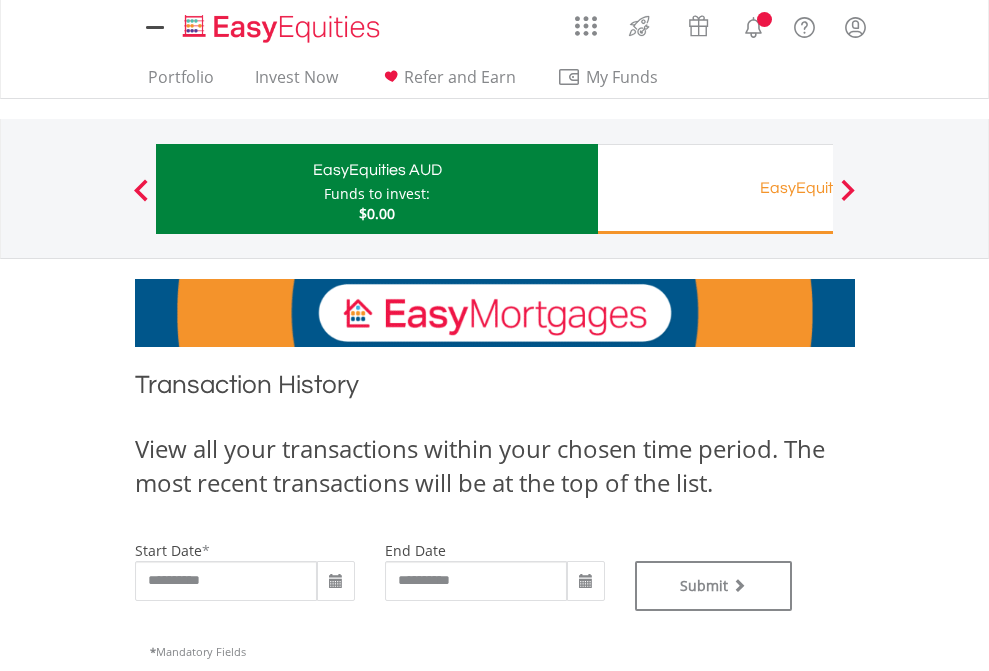 type on "**********" 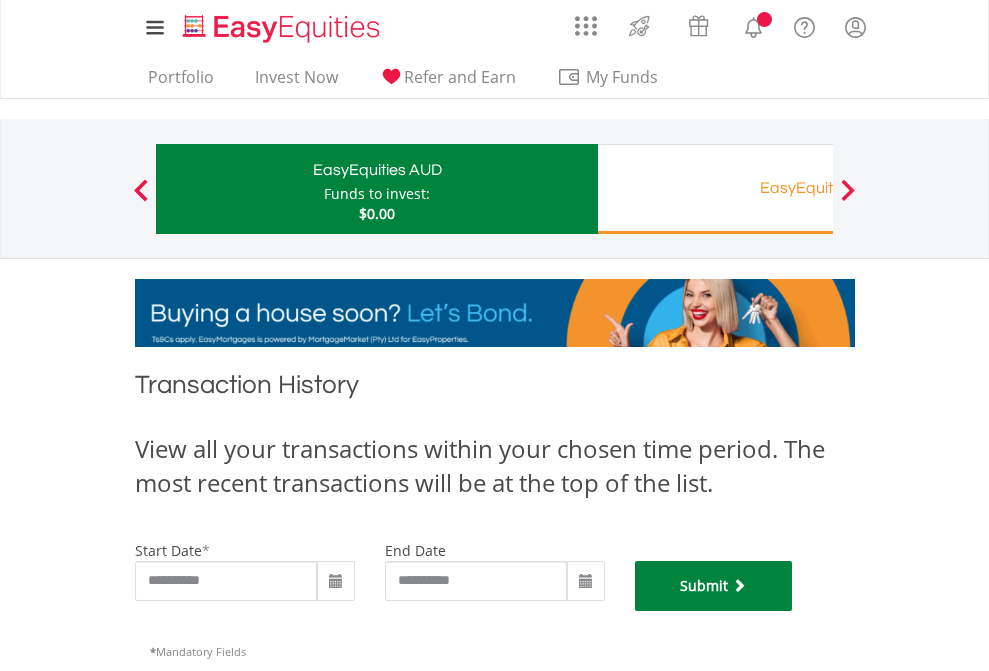 click on "Submit" at bounding box center [714, 586] 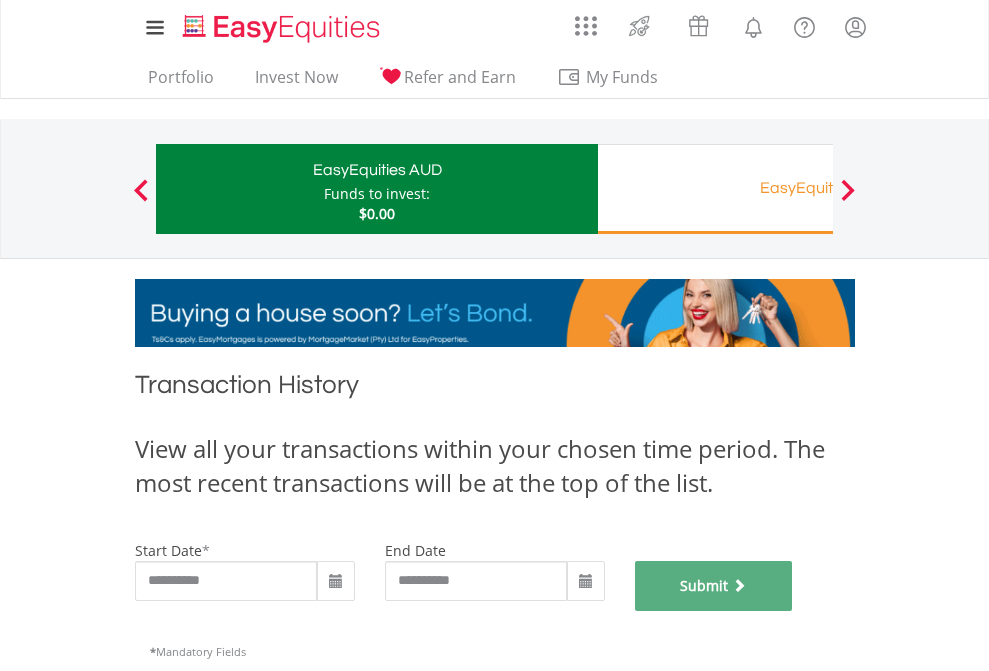 scroll, scrollTop: 811, scrollLeft: 0, axis: vertical 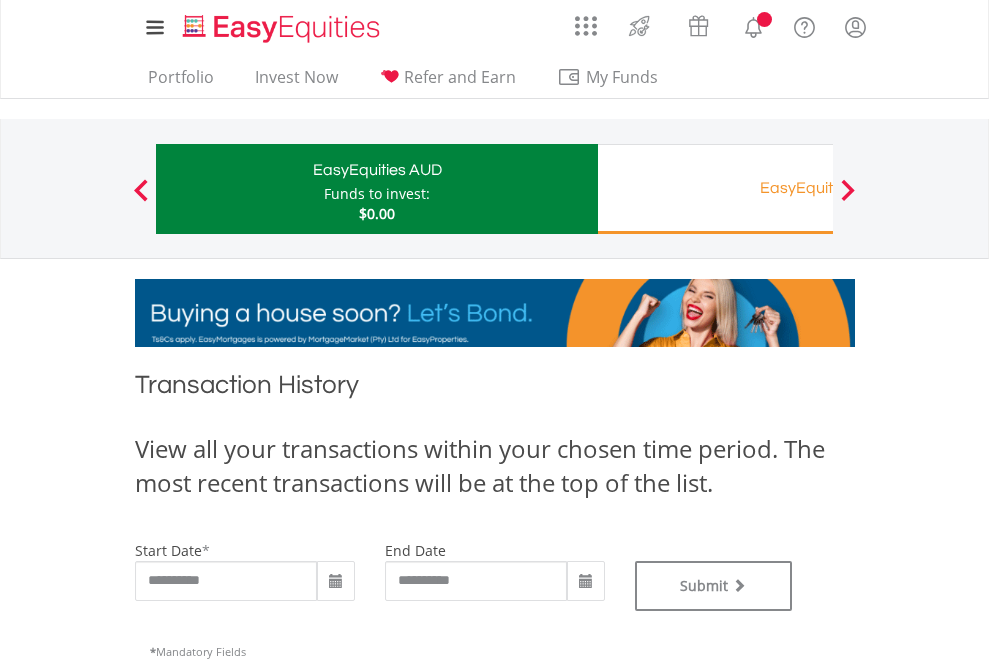 click on "EasyEquities RA" at bounding box center (818, 188) 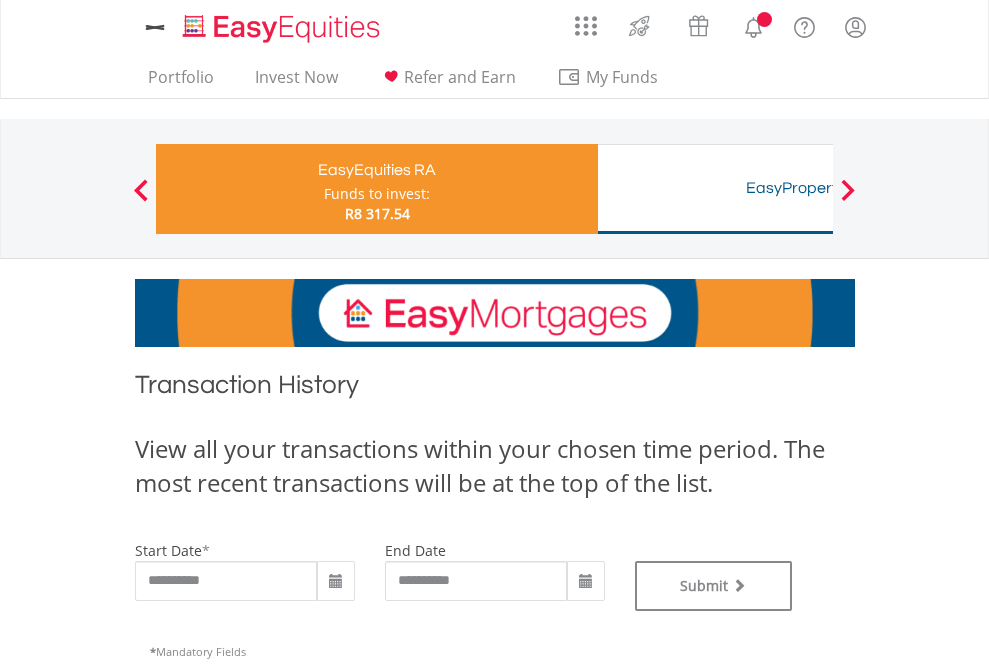 scroll, scrollTop: 0, scrollLeft: 0, axis: both 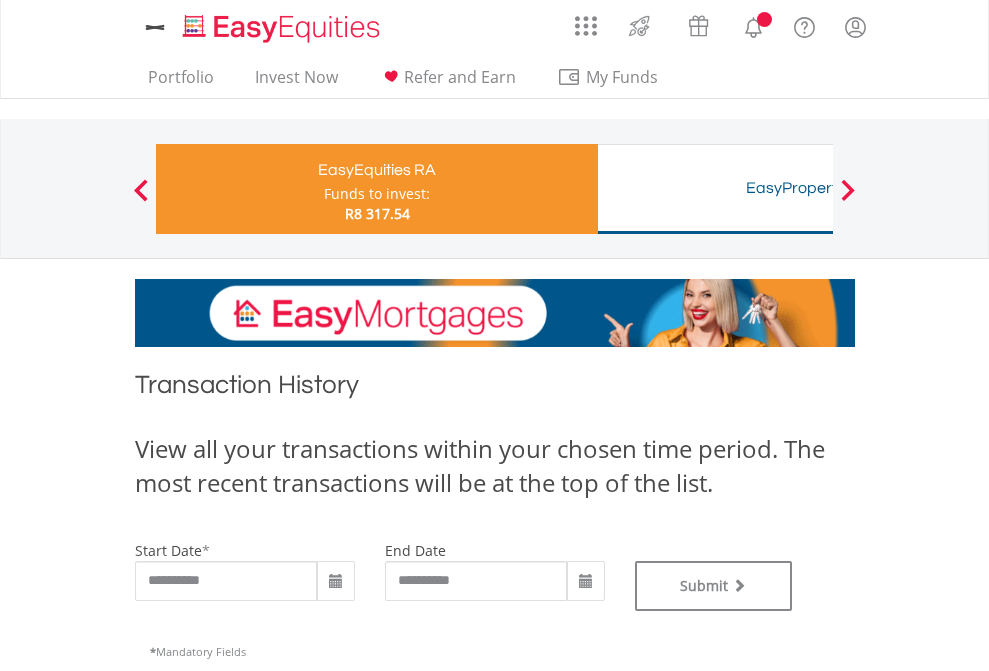 type on "**********" 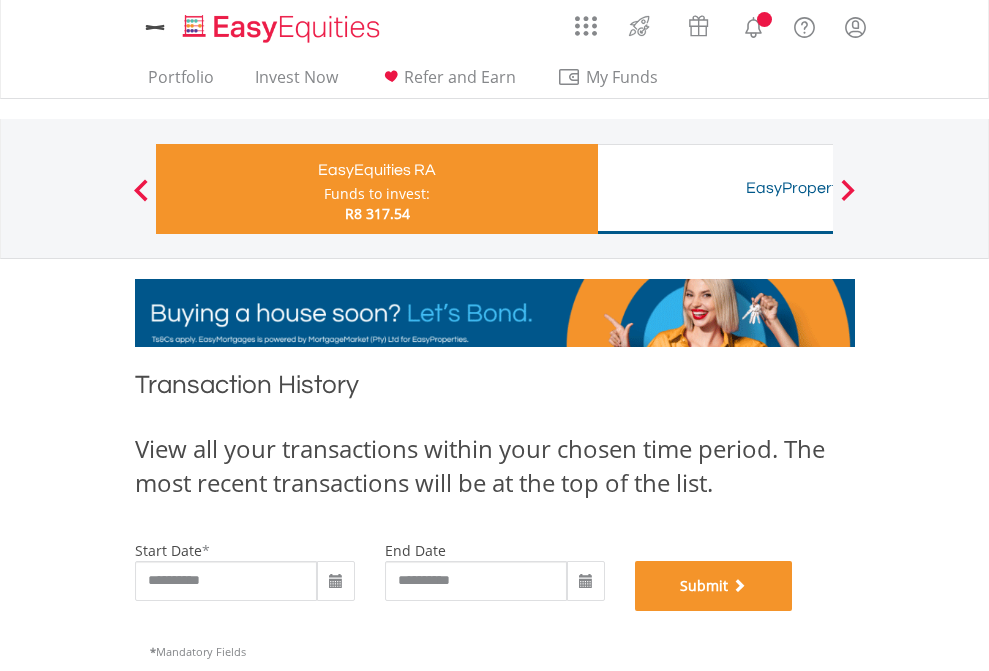 click on "Submit" at bounding box center [714, 586] 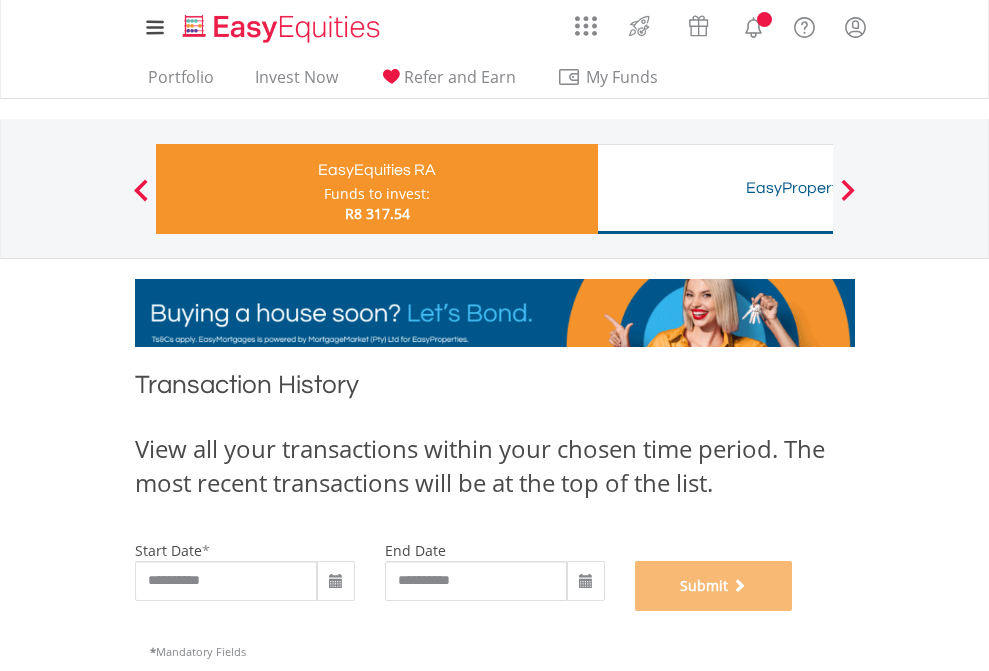 scroll, scrollTop: 811, scrollLeft: 0, axis: vertical 